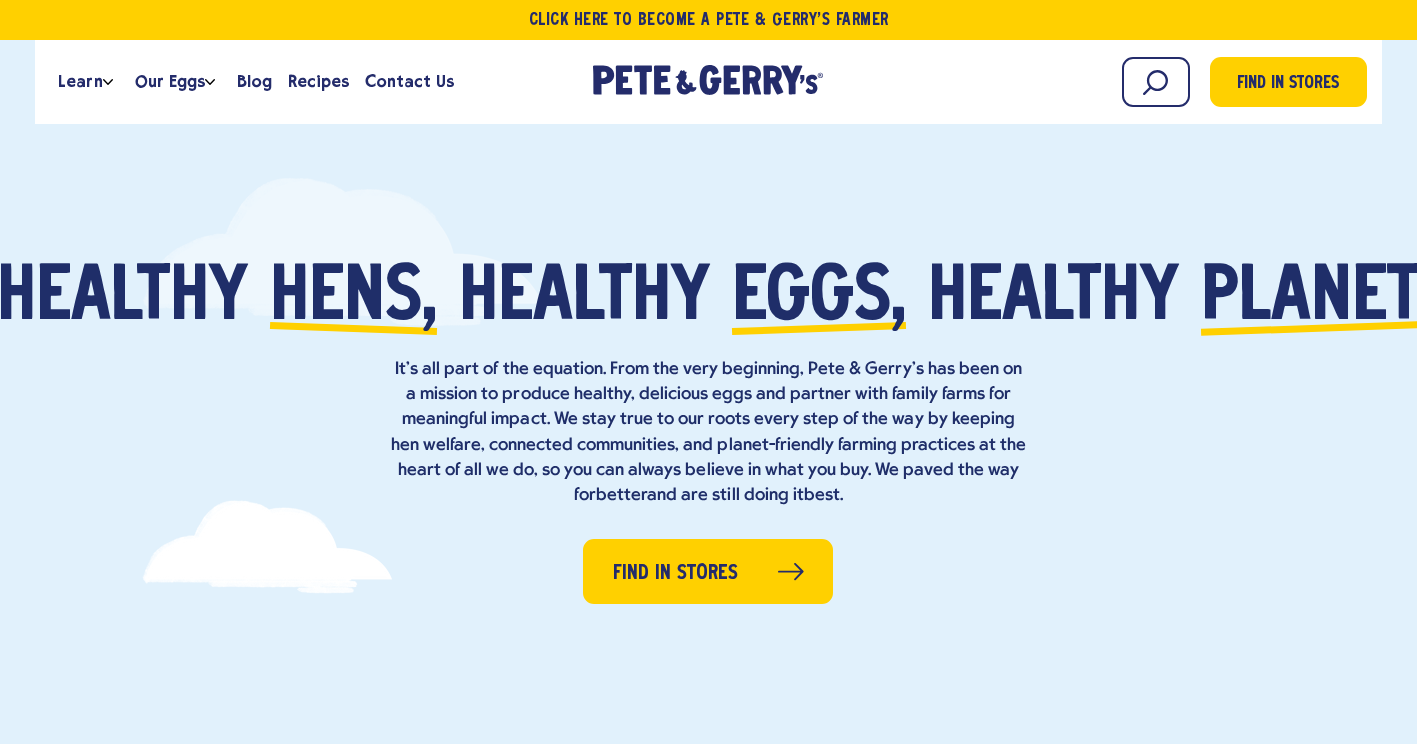 scroll, scrollTop: 0, scrollLeft: 0, axis: both 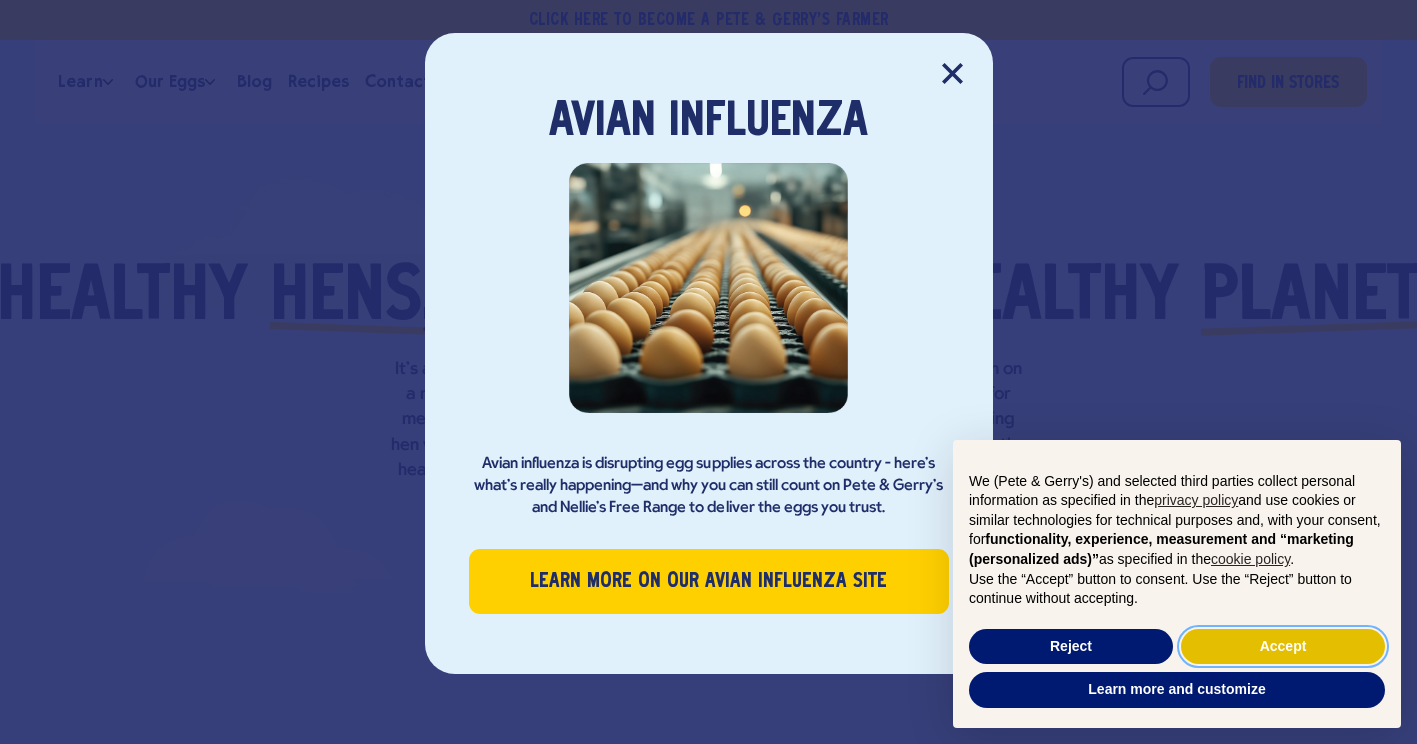 click on "Accept" at bounding box center [1283, 647] 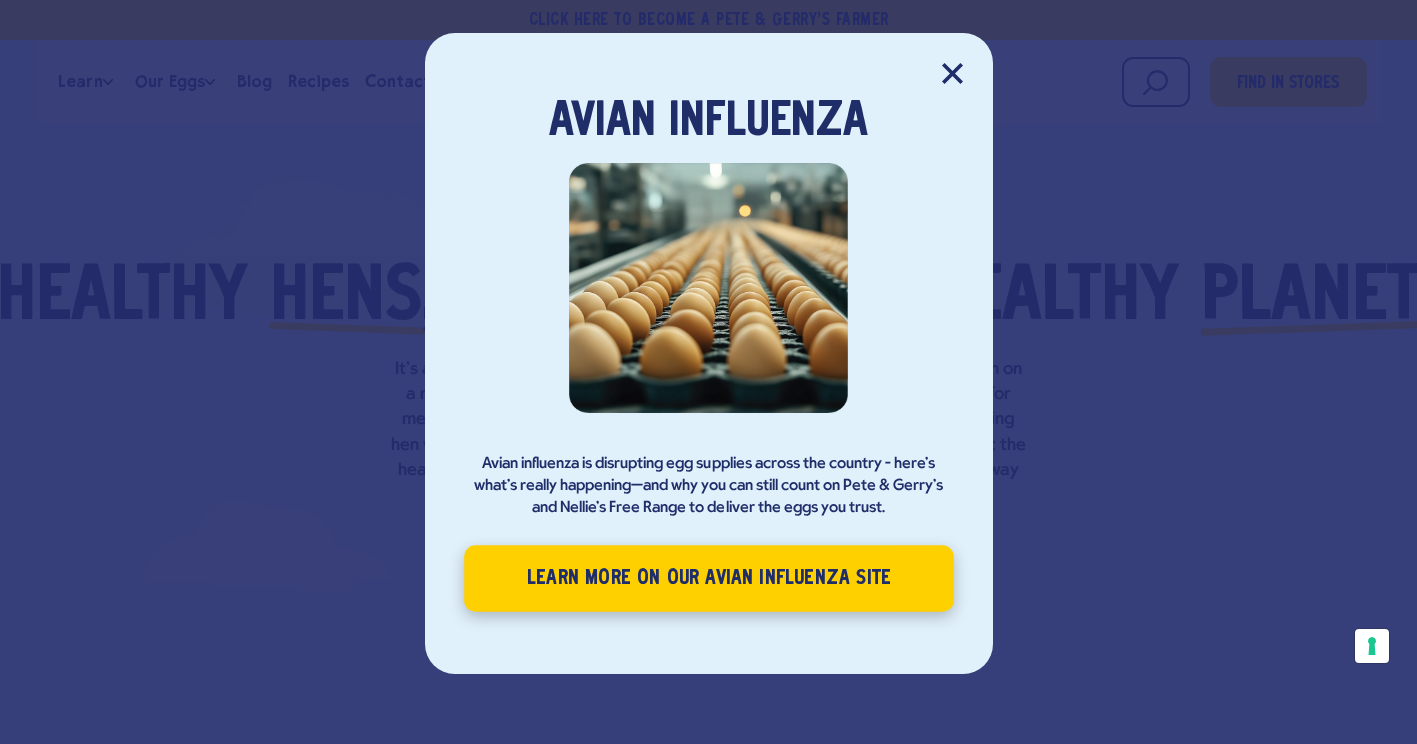 click on "Learn More on our Avian Influenza site" at bounding box center (709, 578) 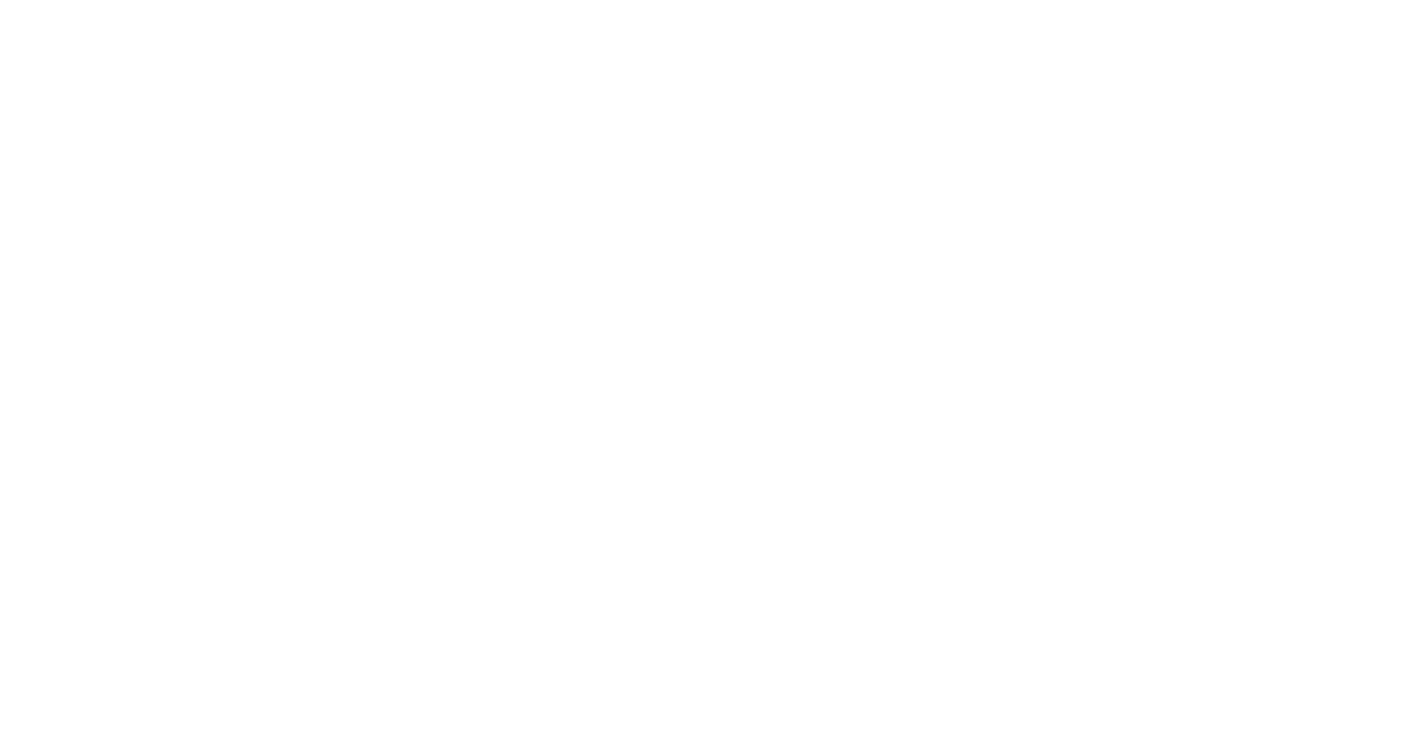 scroll, scrollTop: 0, scrollLeft: 0, axis: both 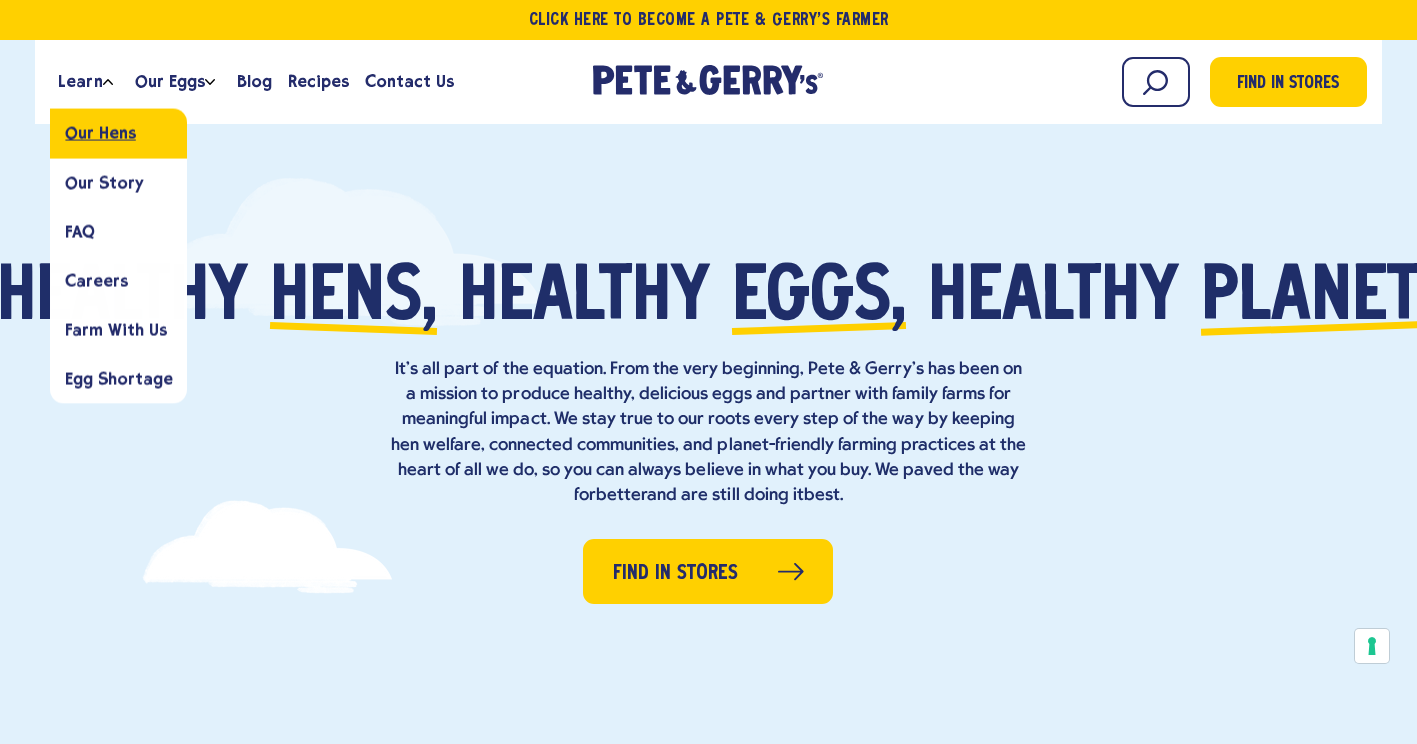 click on "Our Hens" at bounding box center (100, 133) 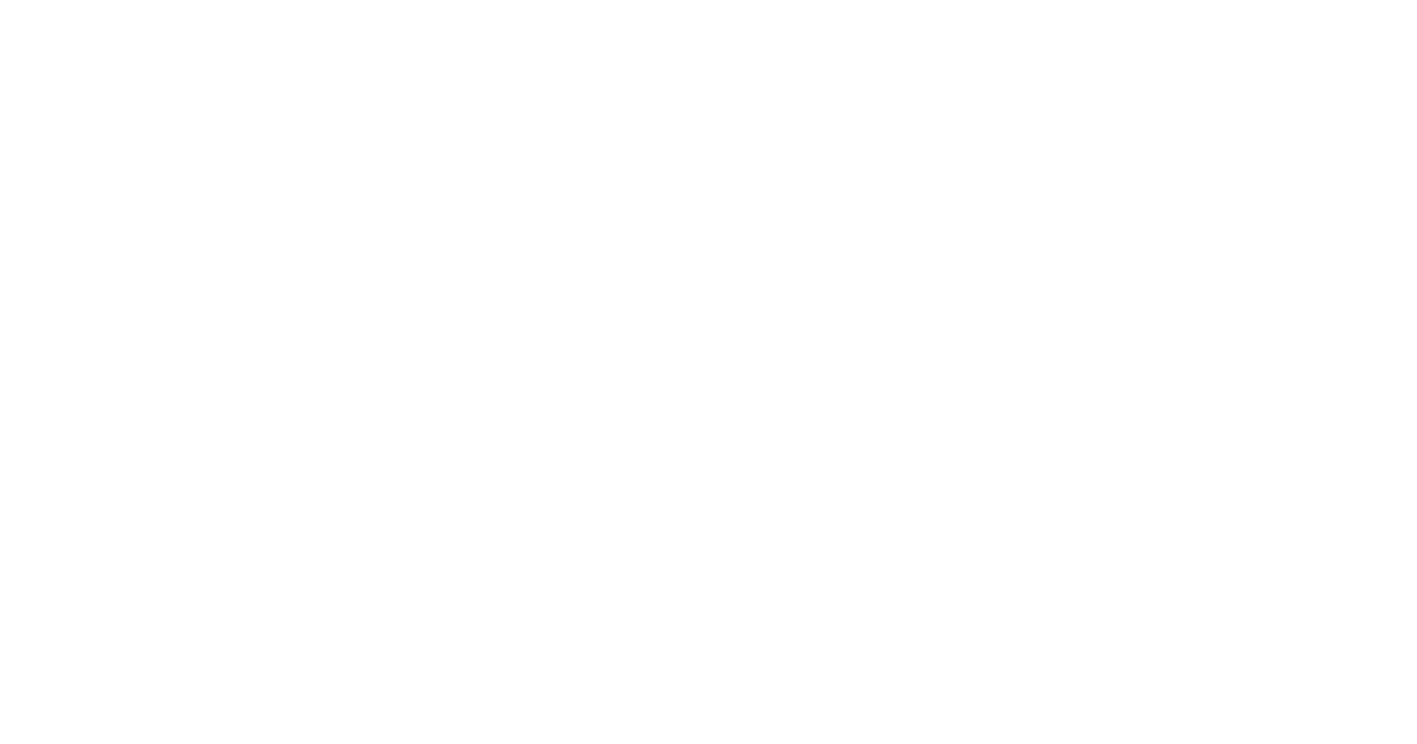scroll, scrollTop: 0, scrollLeft: 0, axis: both 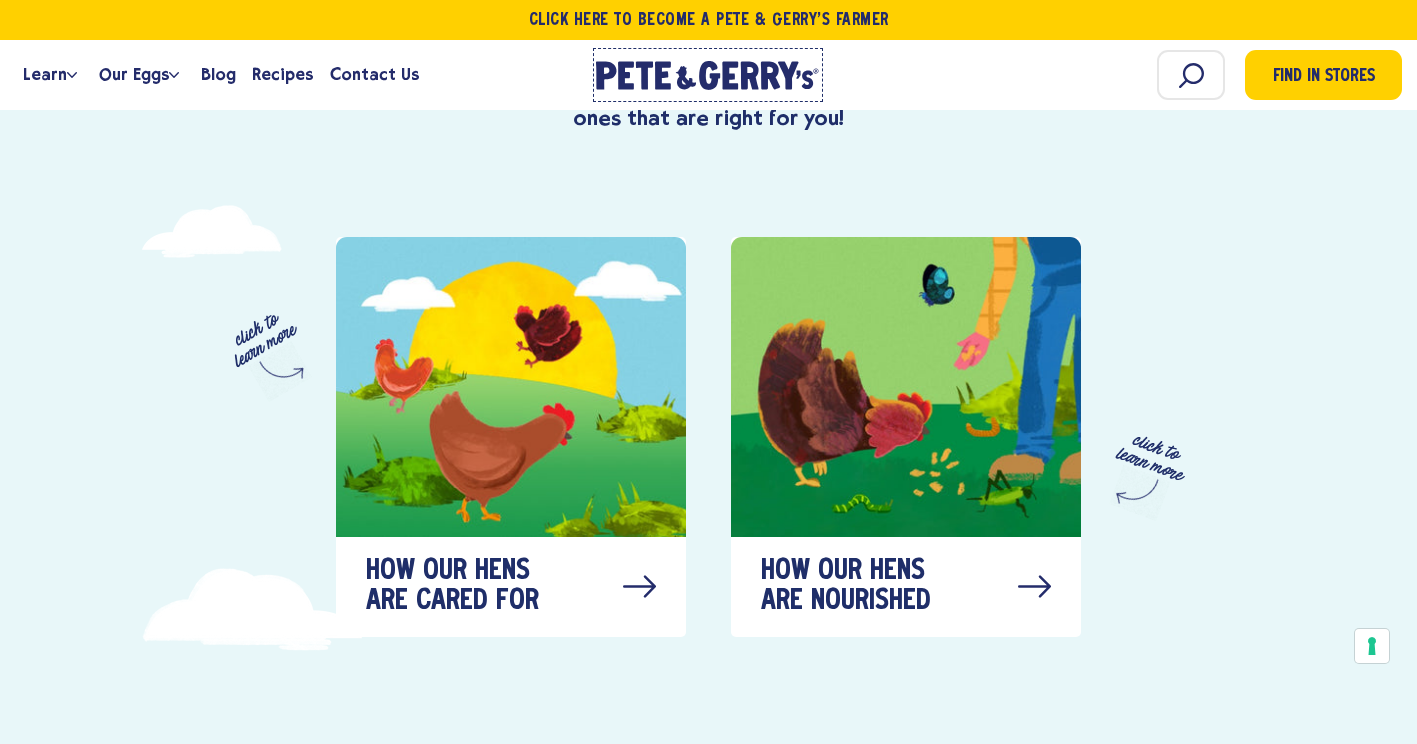click at bounding box center [771, 76] 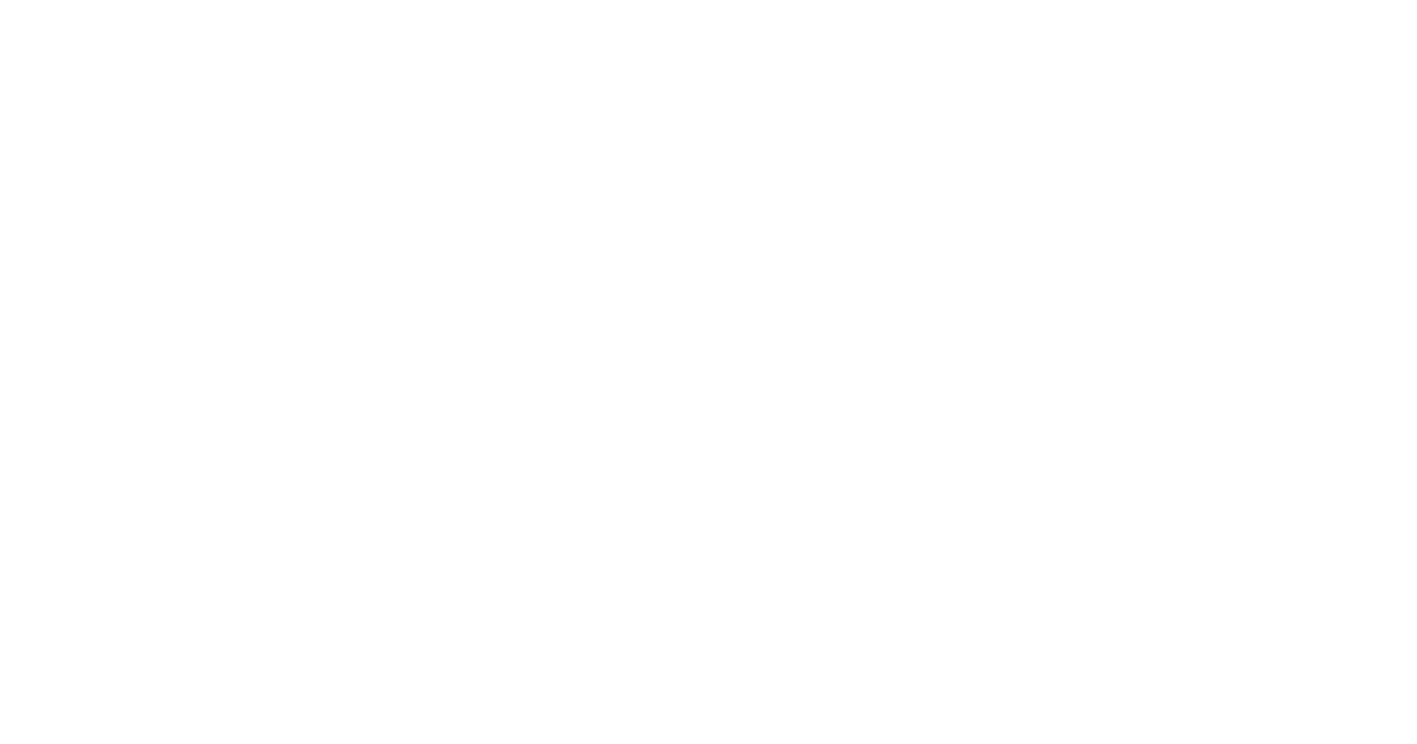 scroll, scrollTop: 0, scrollLeft: 0, axis: both 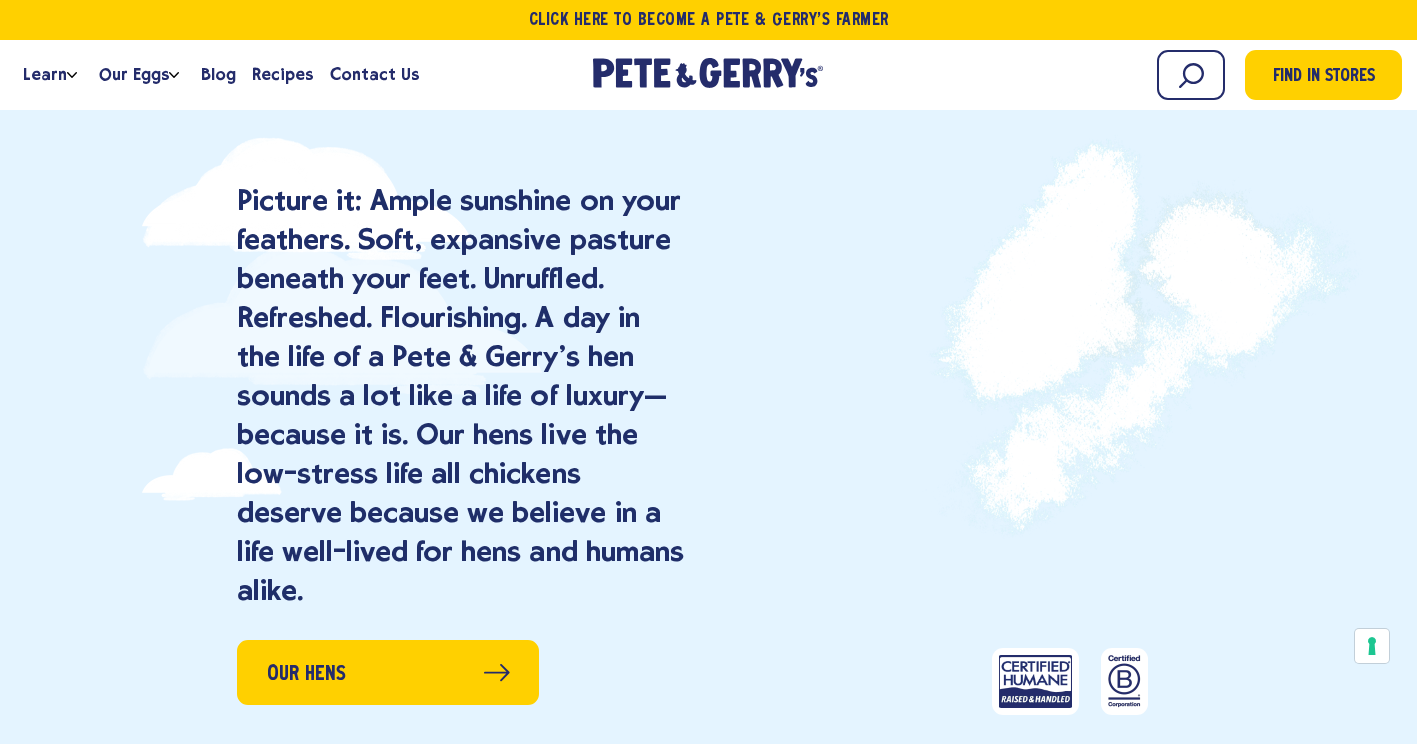 click at bounding box center [1070, 443] 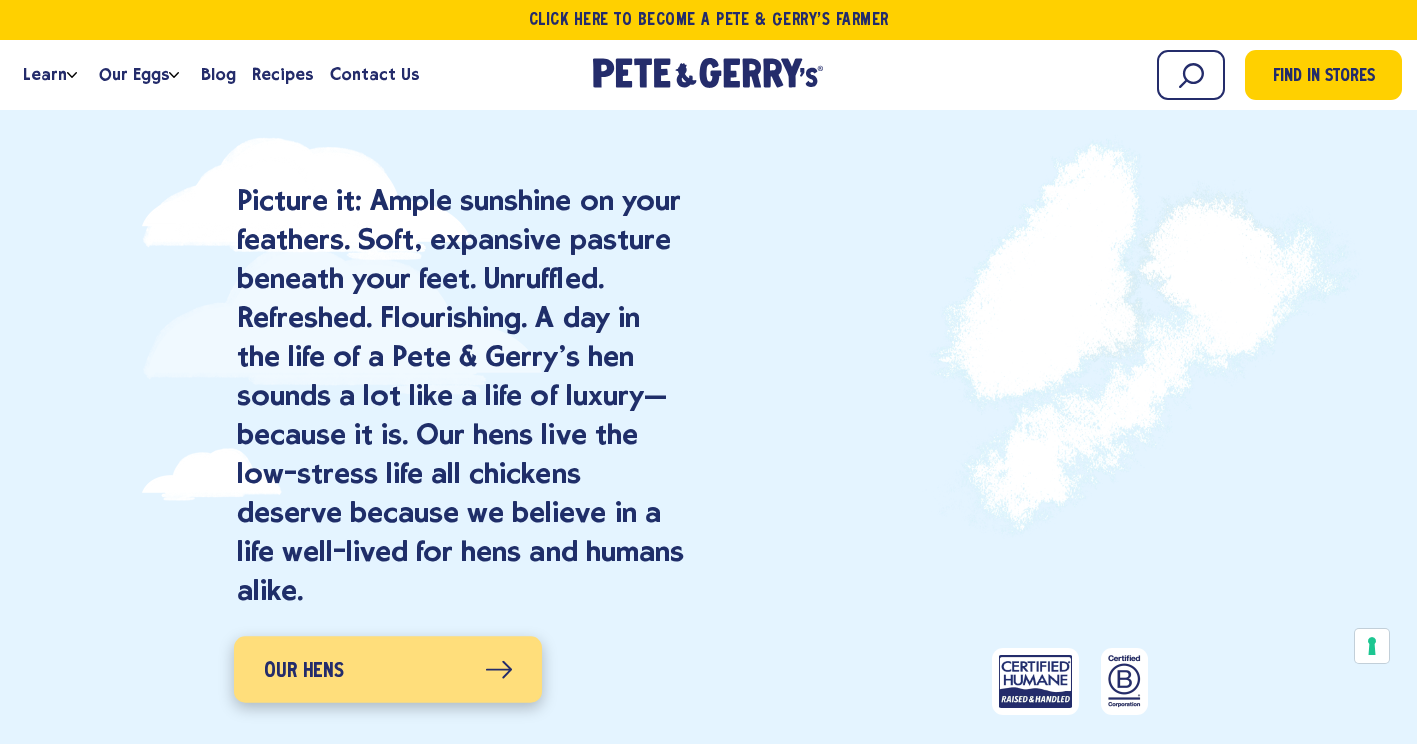 click on "Our Hens" at bounding box center [304, 672] 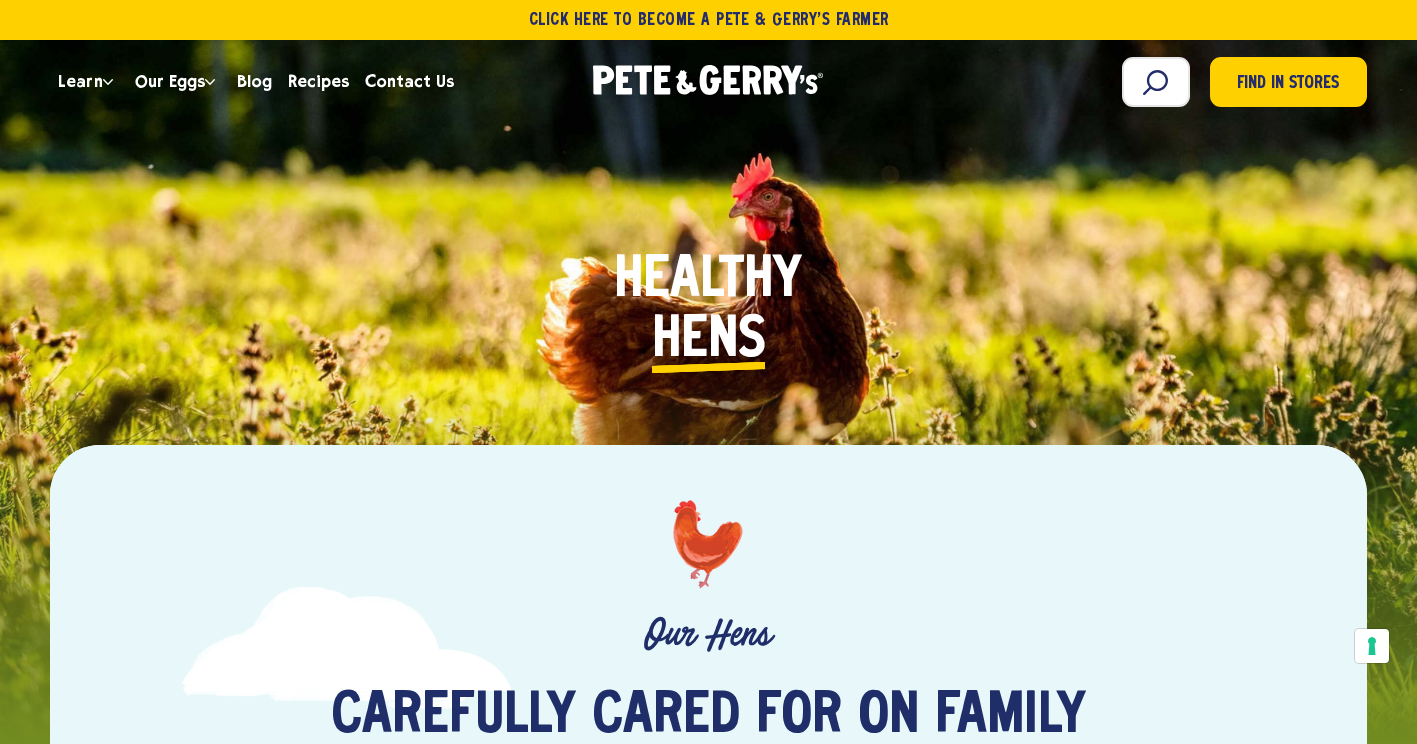 scroll, scrollTop: 0, scrollLeft: 0, axis: both 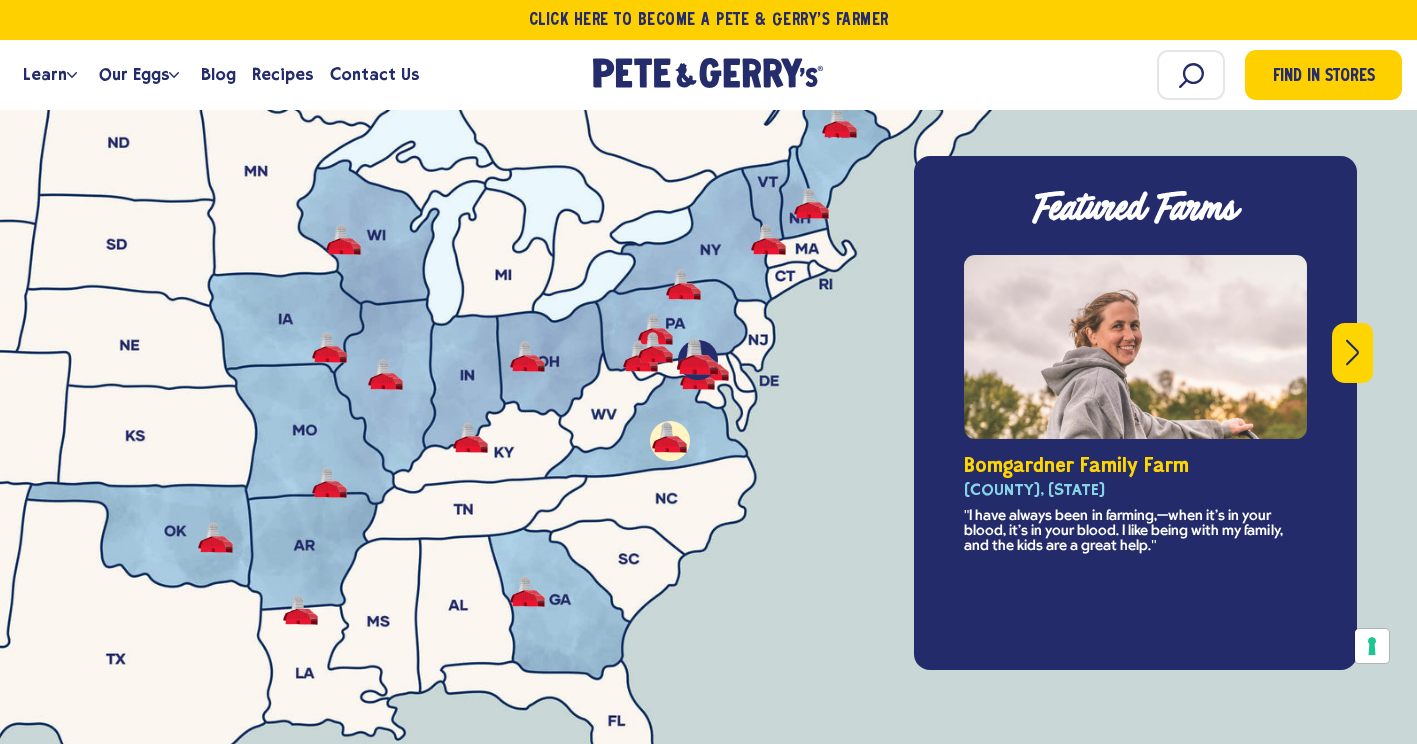 click at bounding box center (669, 437) 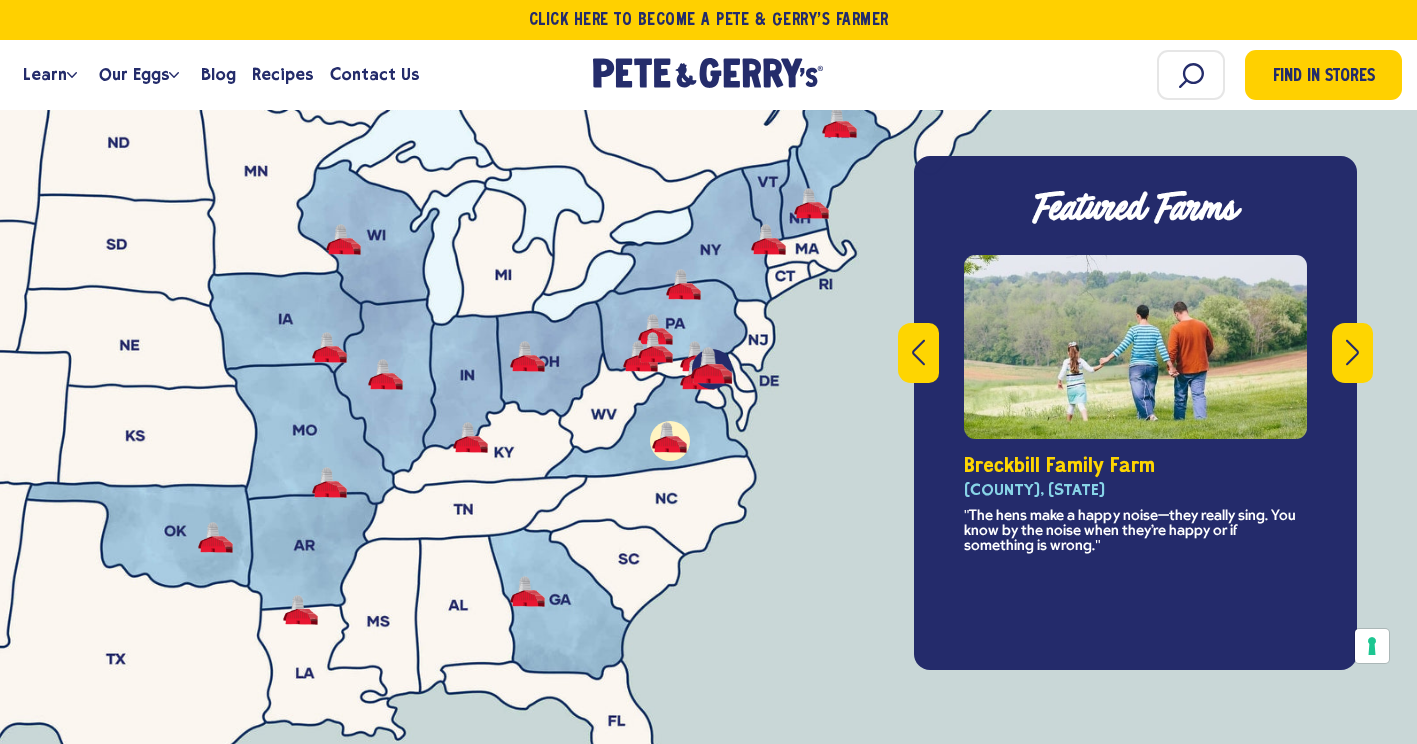 click at bounding box center [1352, 352] 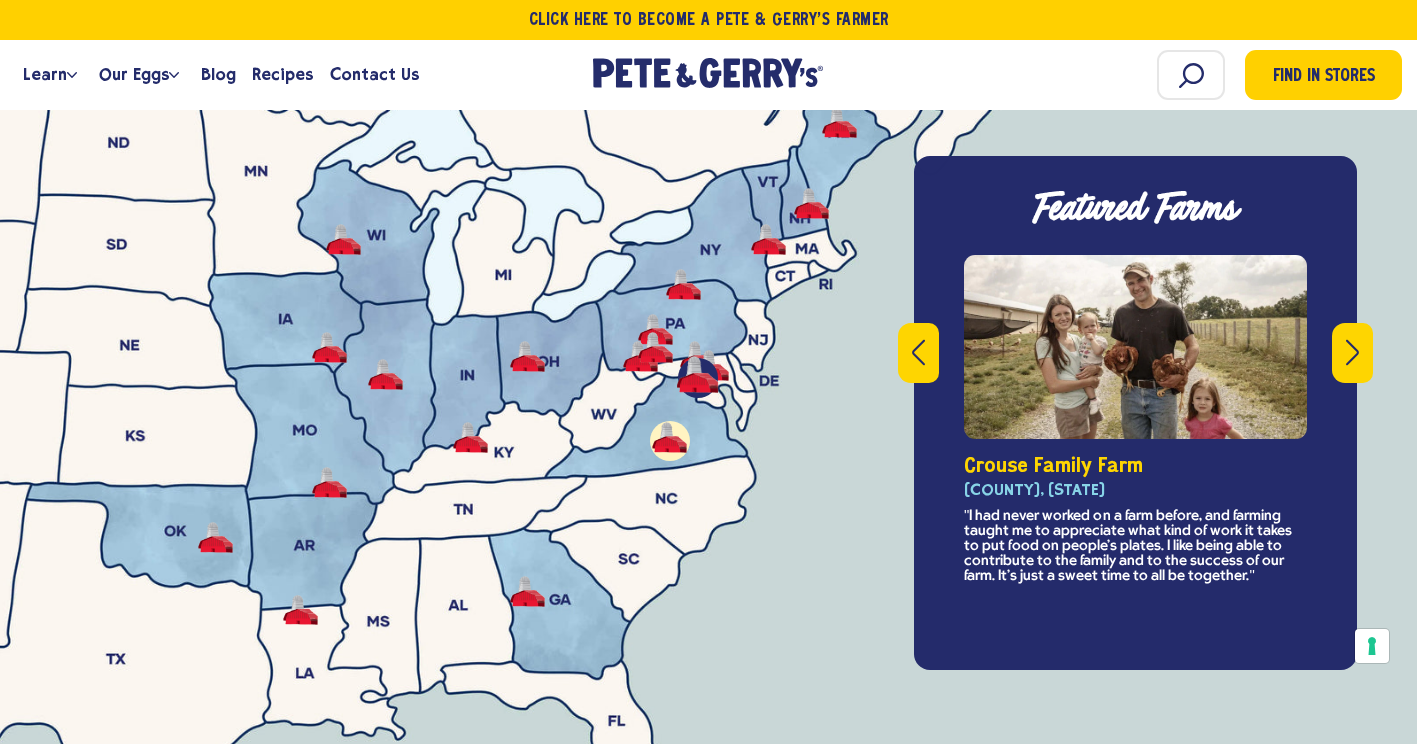click at bounding box center [1352, 352] 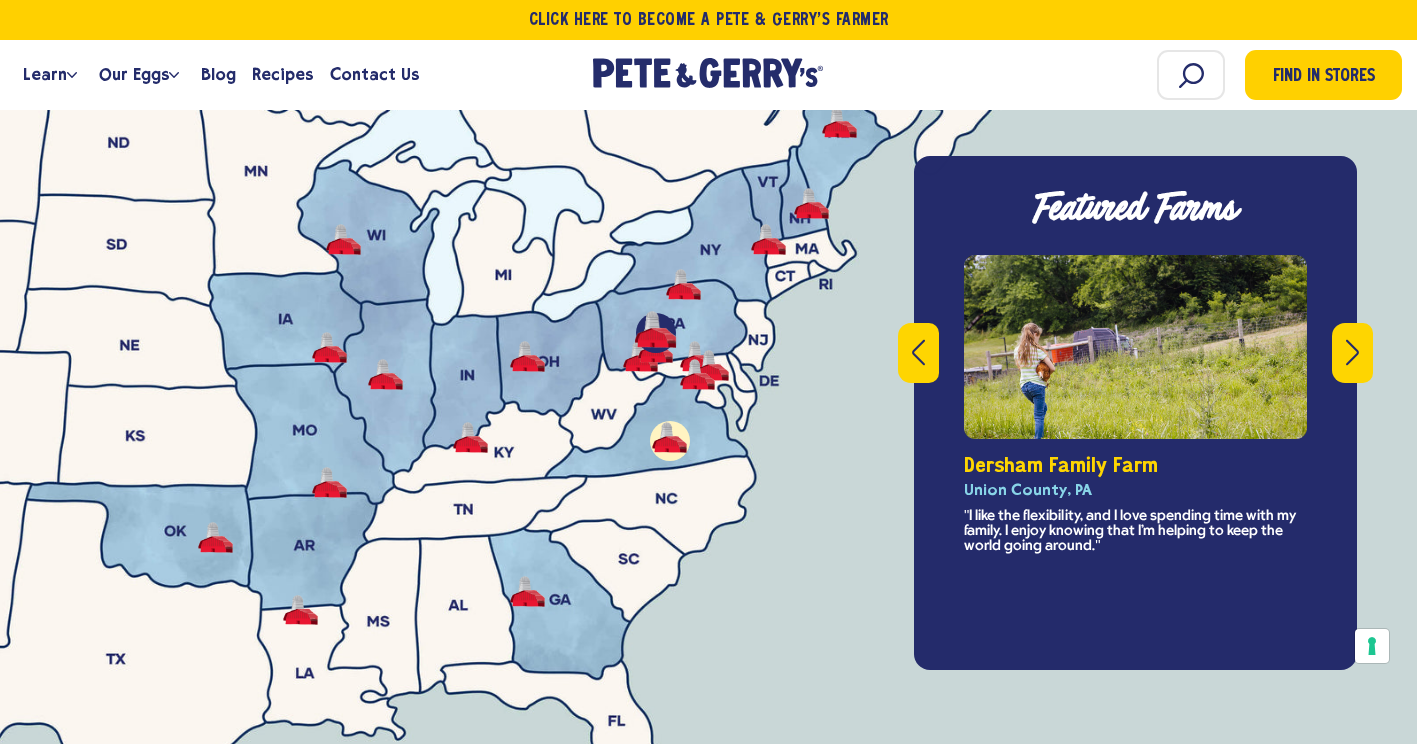 click at bounding box center [1352, 352] 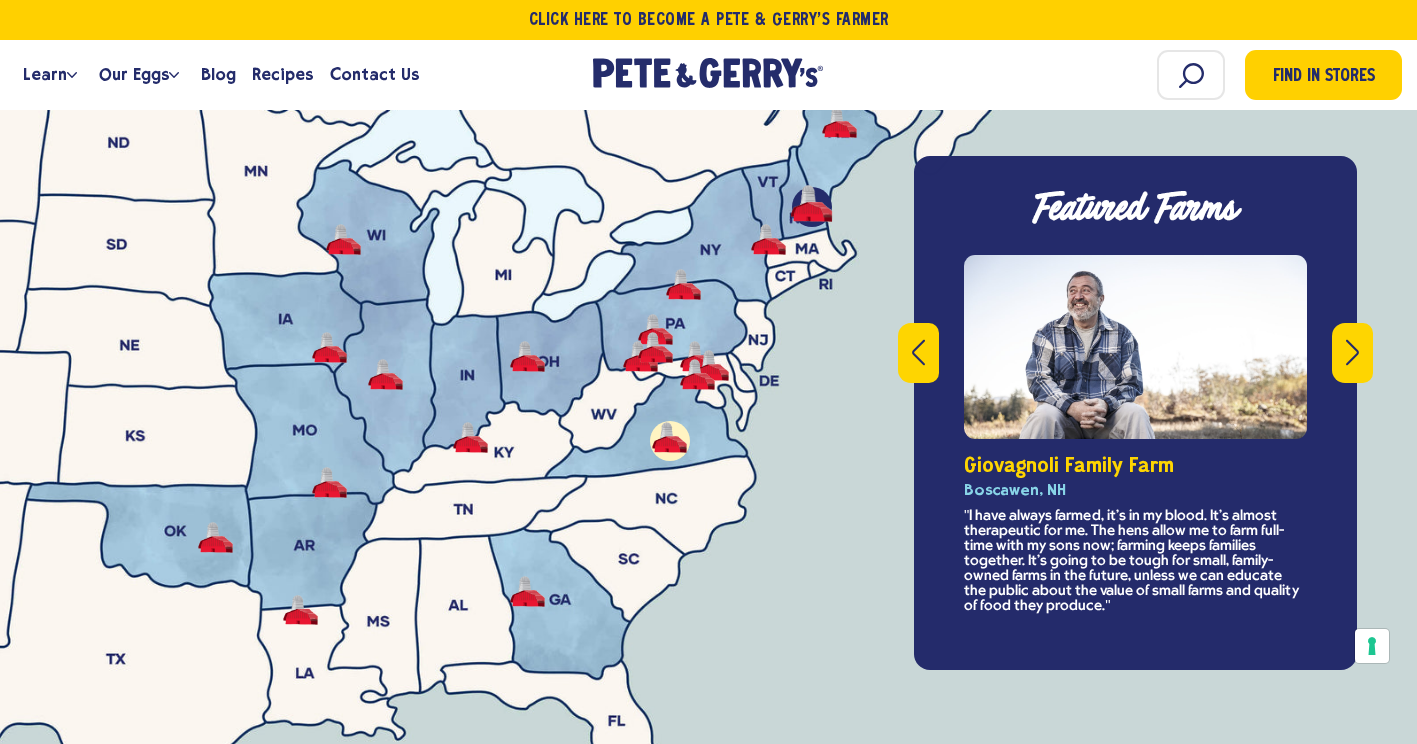 click at bounding box center [1352, 352] 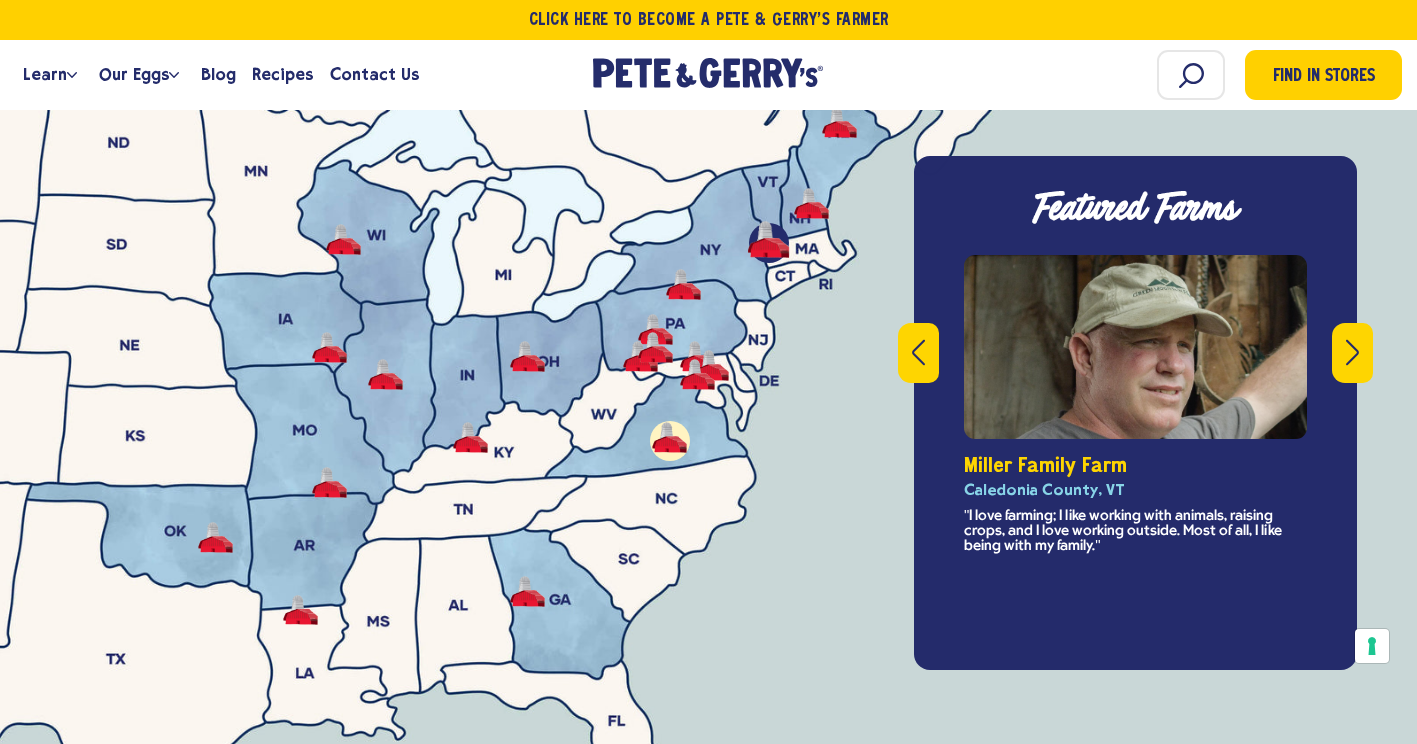 click at bounding box center (918, 352) 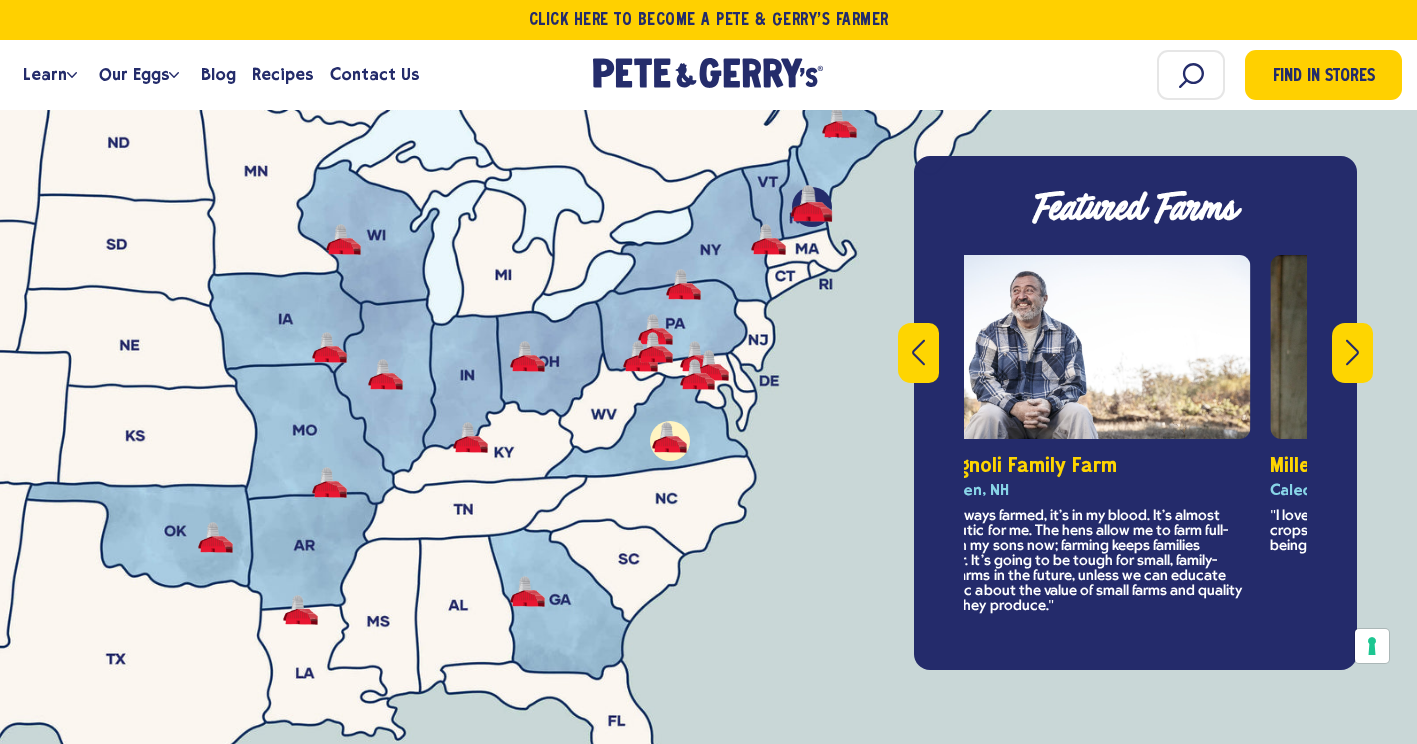 click at bounding box center (918, 352) 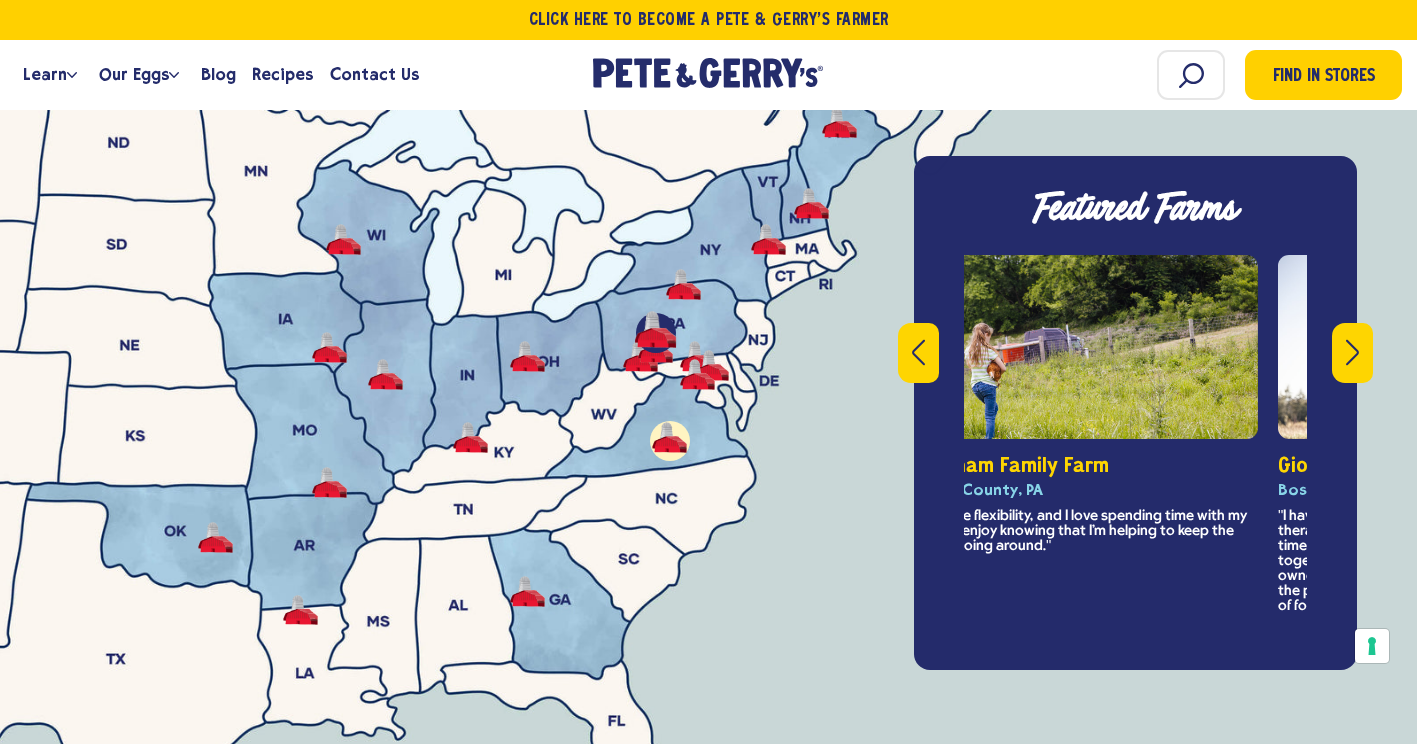 click at bounding box center [918, 352] 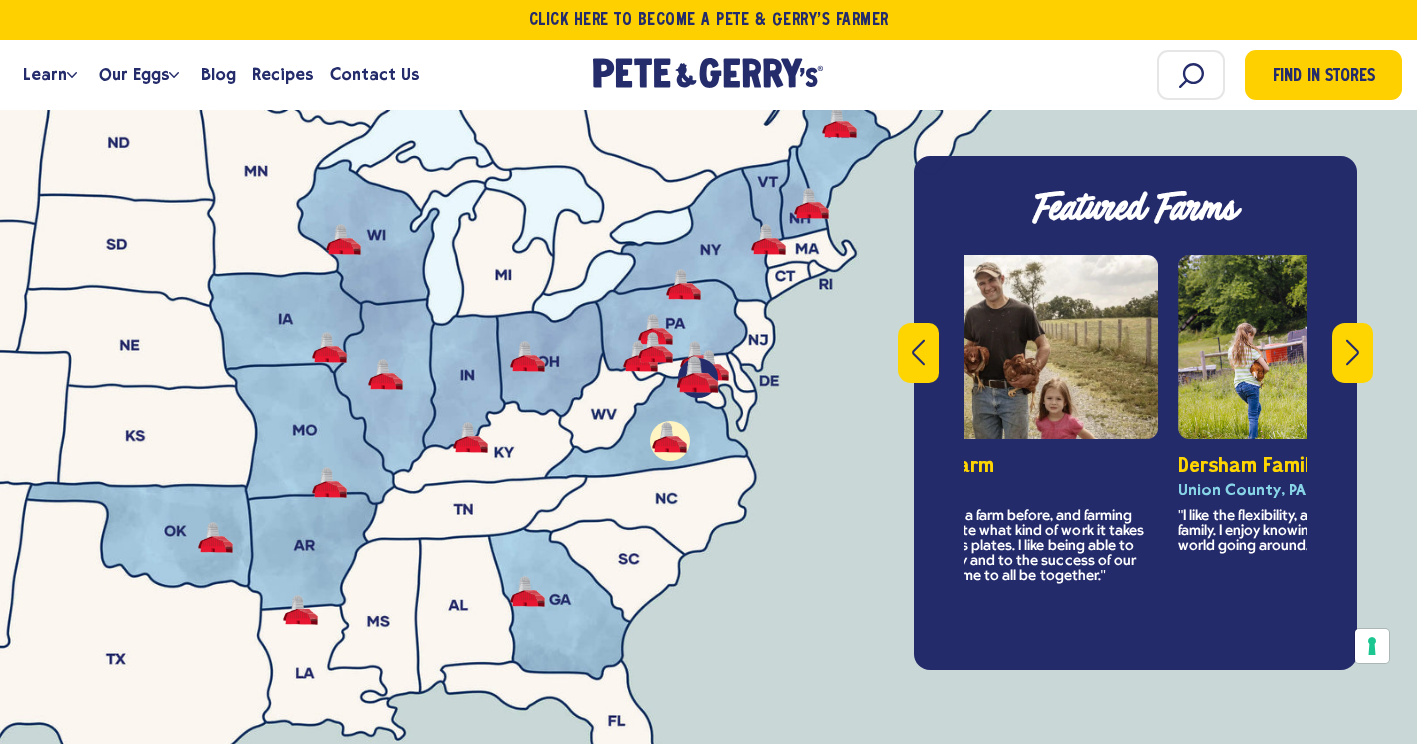 click at bounding box center (918, 352) 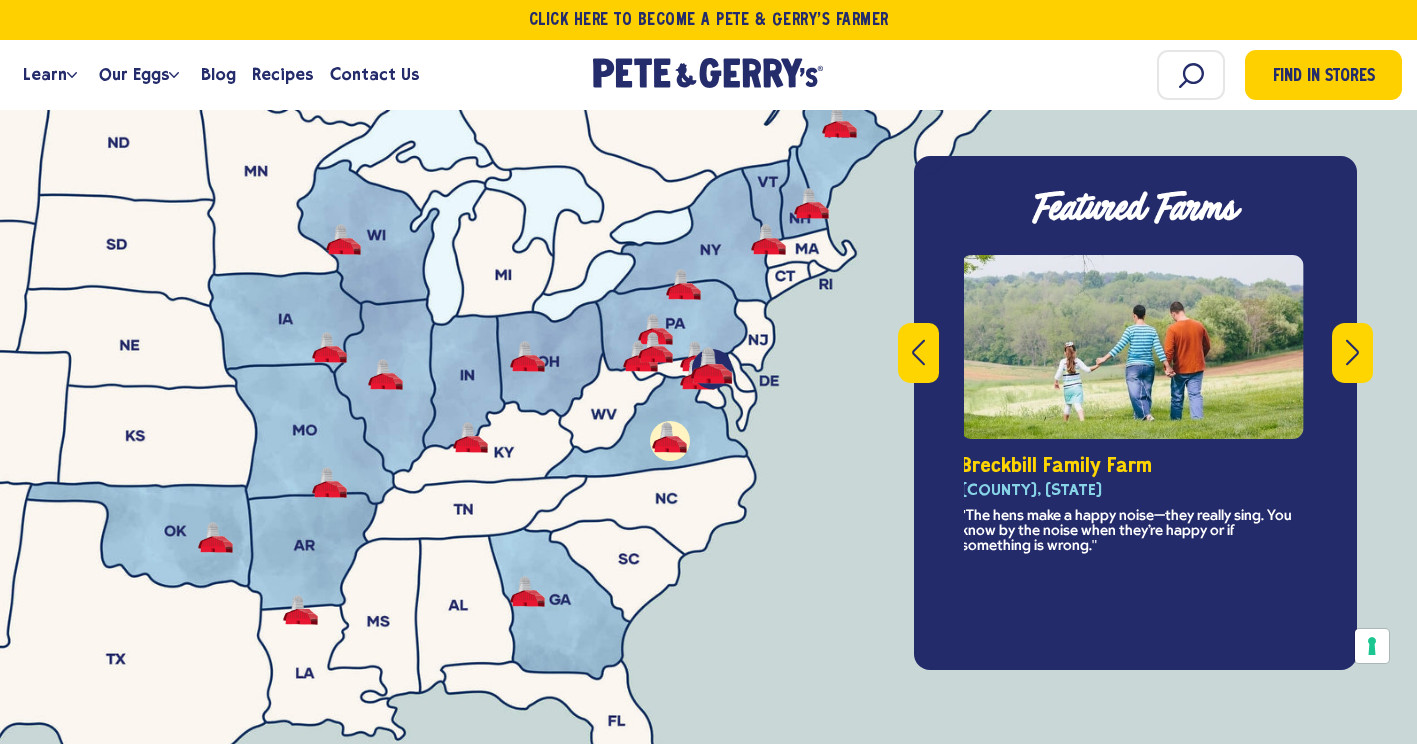 click at bounding box center (918, 352) 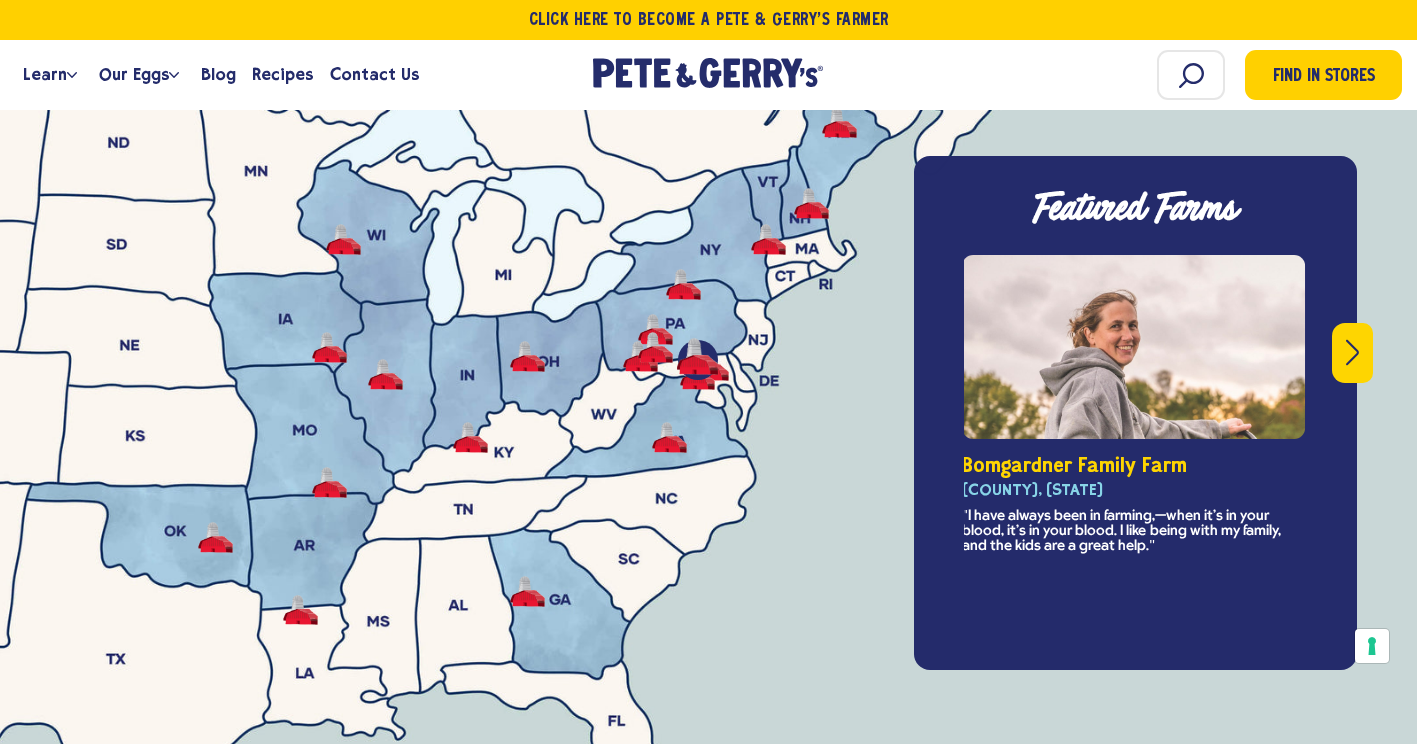 click on "Featured Farms
This is a carousel with rotating slides. Use Next and Previous buttons to navigate, or jump to a slide with the slide dots. As the slides change, the map highlights the corresponding location.
Bomgardner Family Farm
[COUNTY], [STATE]
"I have always been in farming,—when it’s in your blood, it’s in your blood. I like being with my family, and the kids are a great help."
[CITY], [STATE]" at bounding box center [1135, 413] 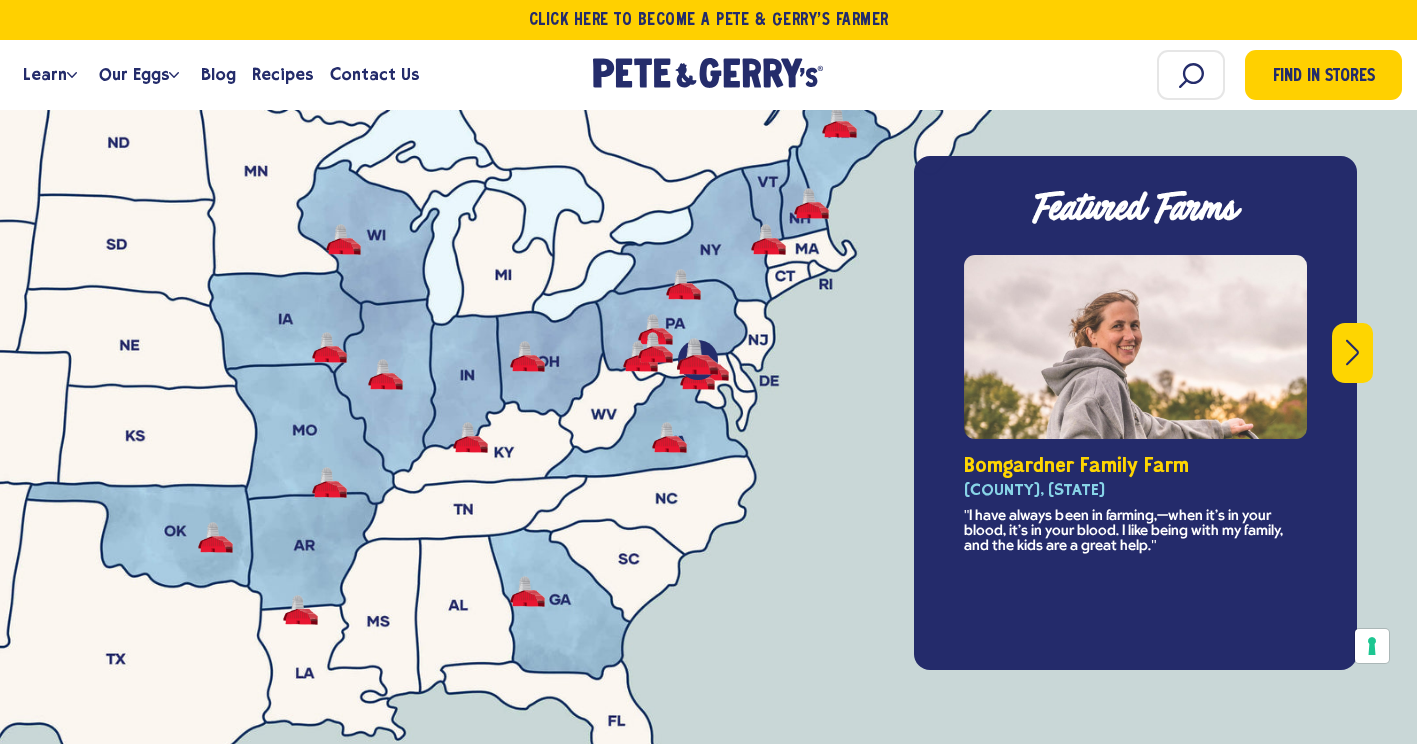 click on "Featured Farms
This is a carousel with rotating slides. Use Next and Previous buttons to navigate, or jump to a slide with the slide dots. As the slides change, the map highlights the corresponding location.
Bomgardner Family Farm
[COUNTY], [STATE]
"I have always been in farming,—when it’s in your blood, it’s in your blood. I like being with my family, and the kids are a great help."
[CITY], [STATE]" at bounding box center [1135, 413] 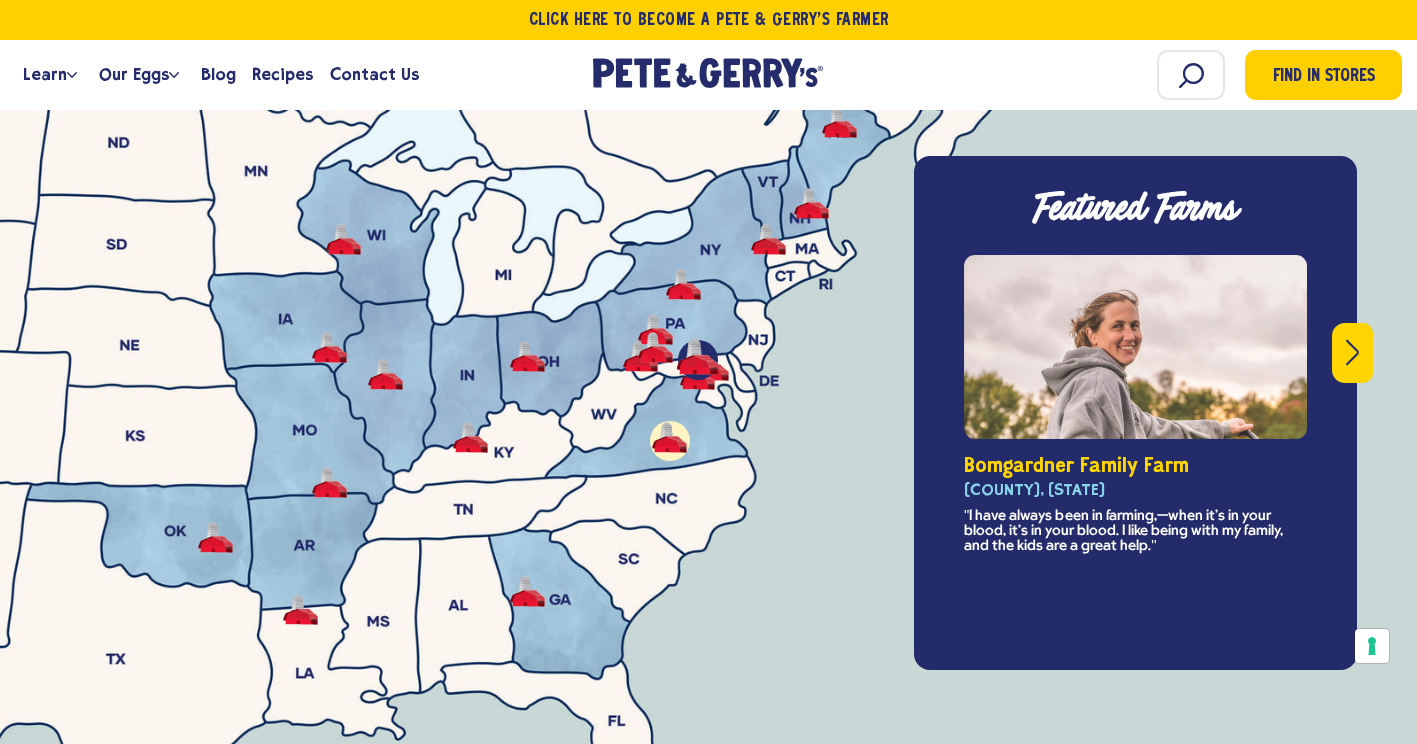 click at bounding box center [669, 437] 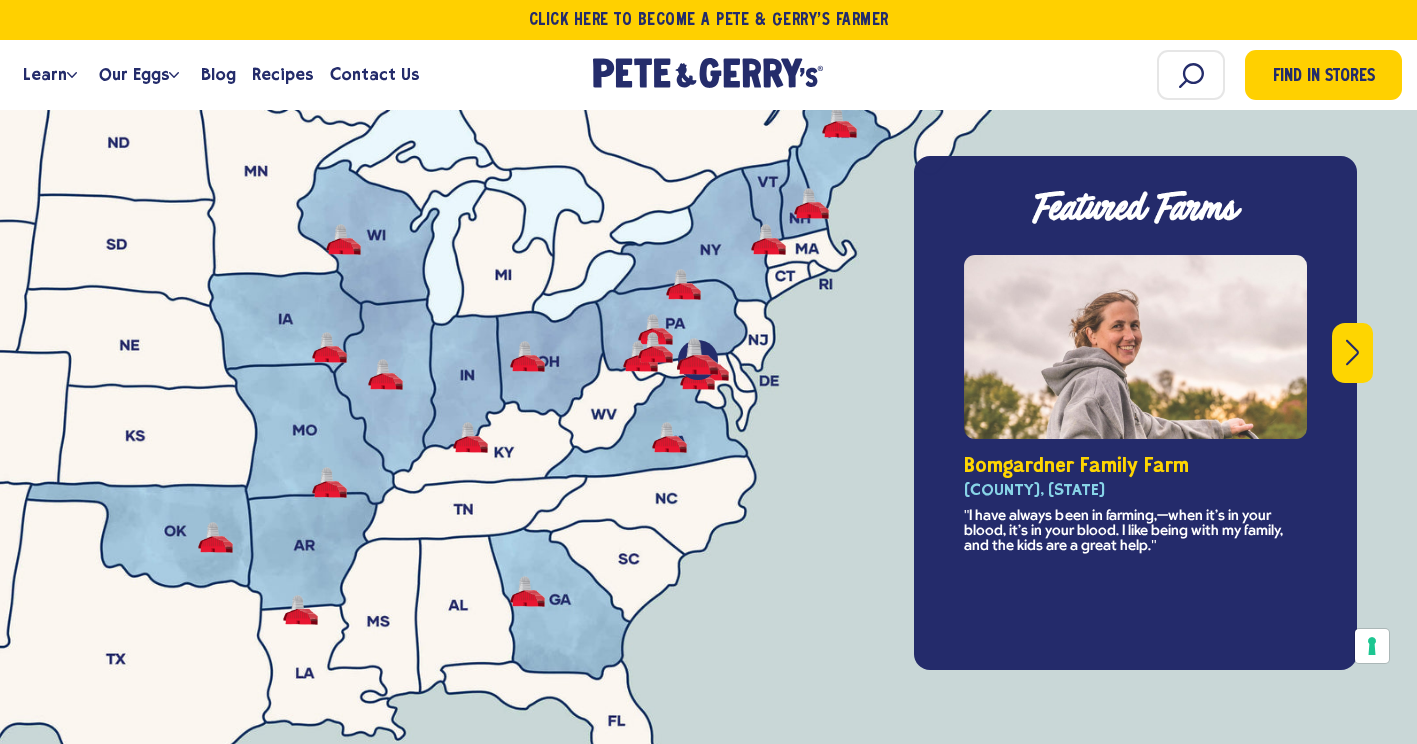 click at bounding box center (708, 579) 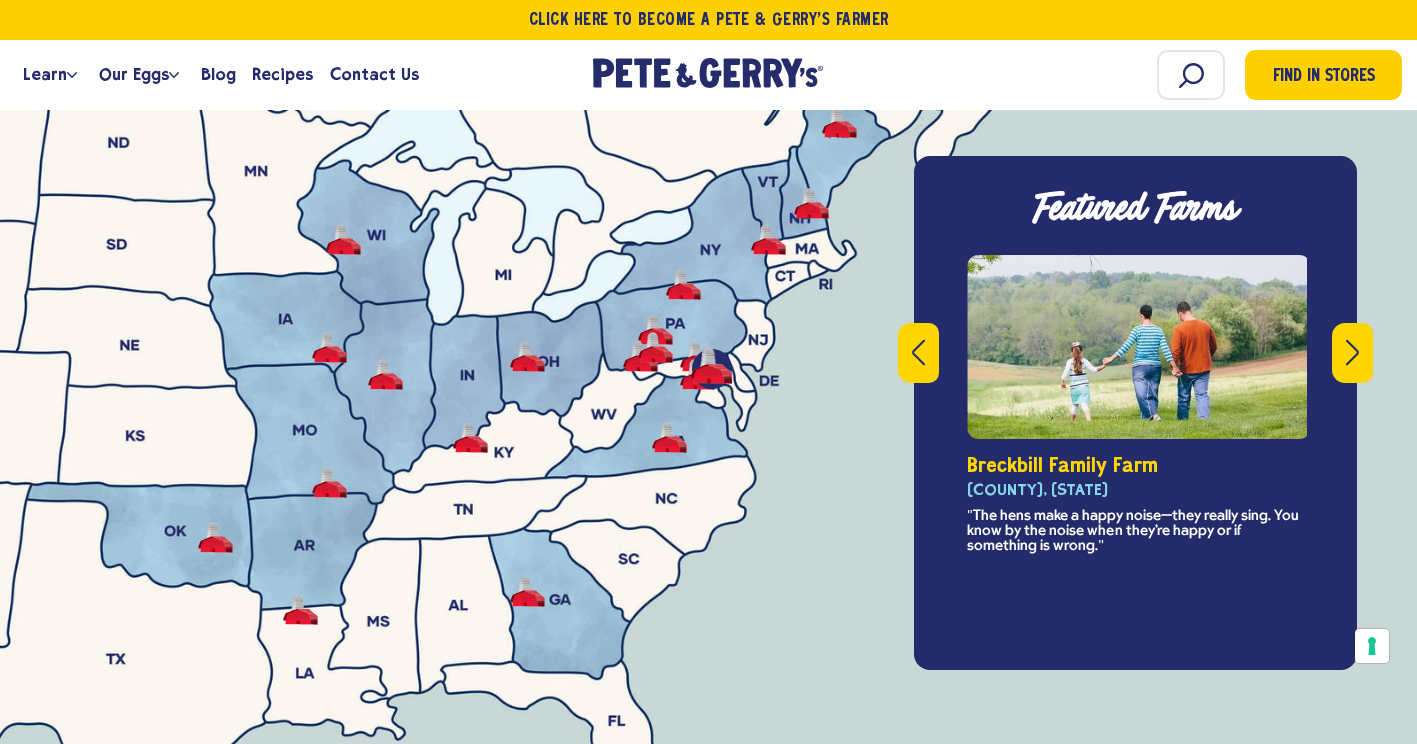click at bounding box center [1352, 352] 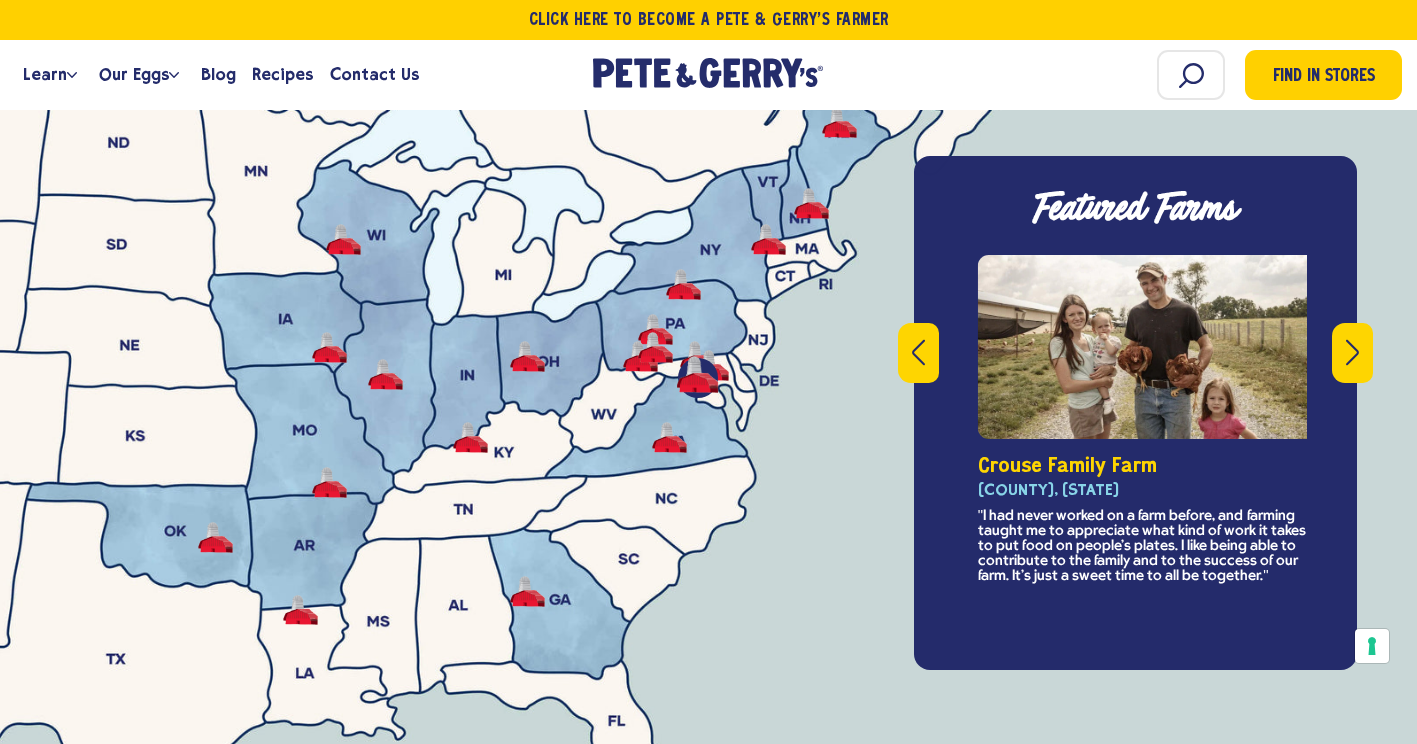 click at bounding box center (1352, 352) 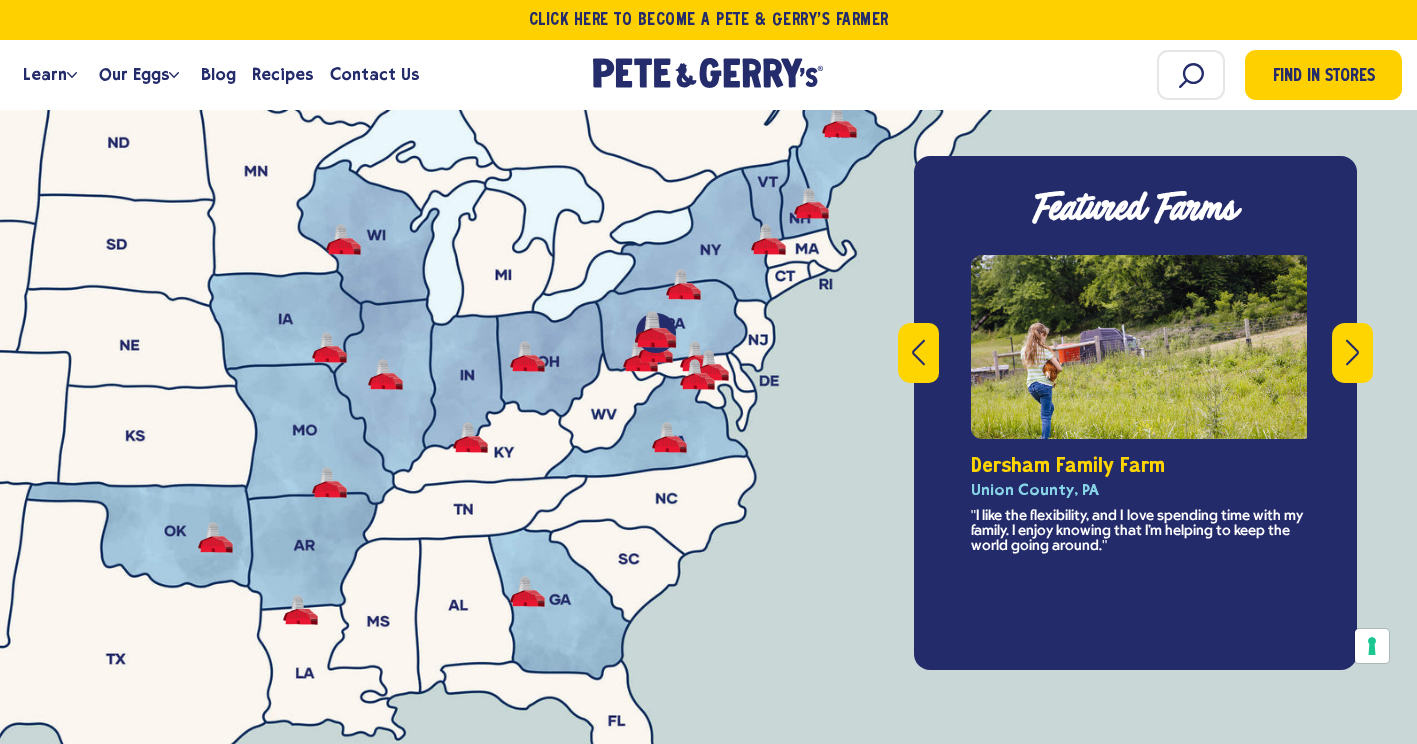 click at bounding box center (1352, 352) 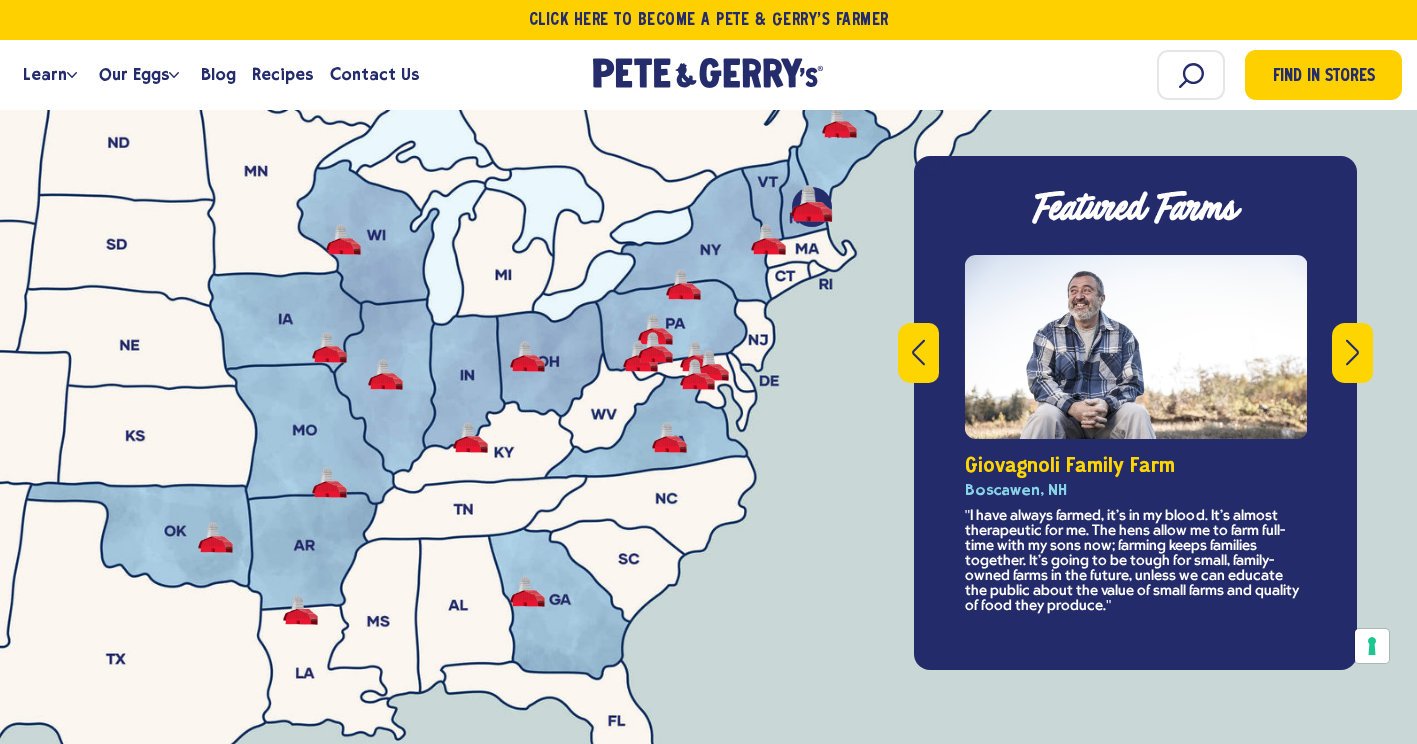 click at bounding box center [1352, 352] 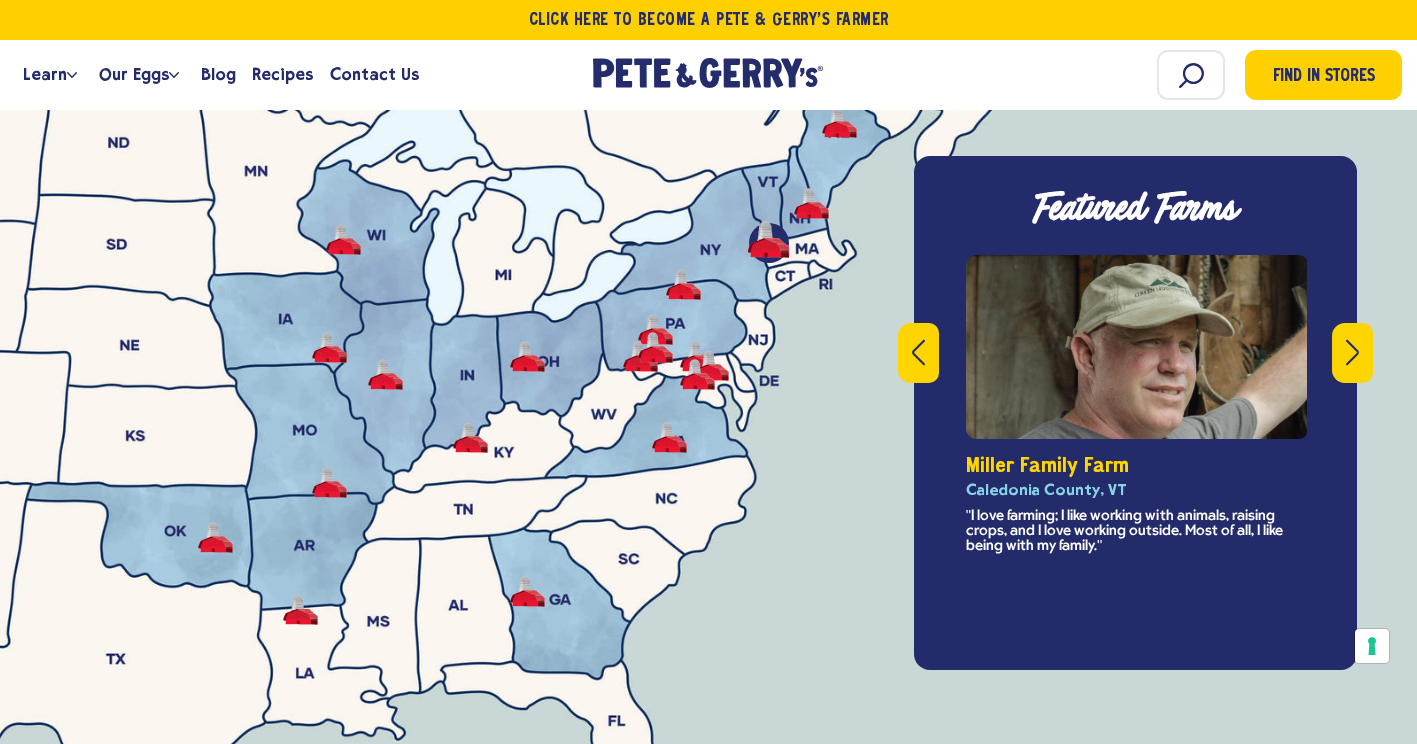click at bounding box center [1352, 352] 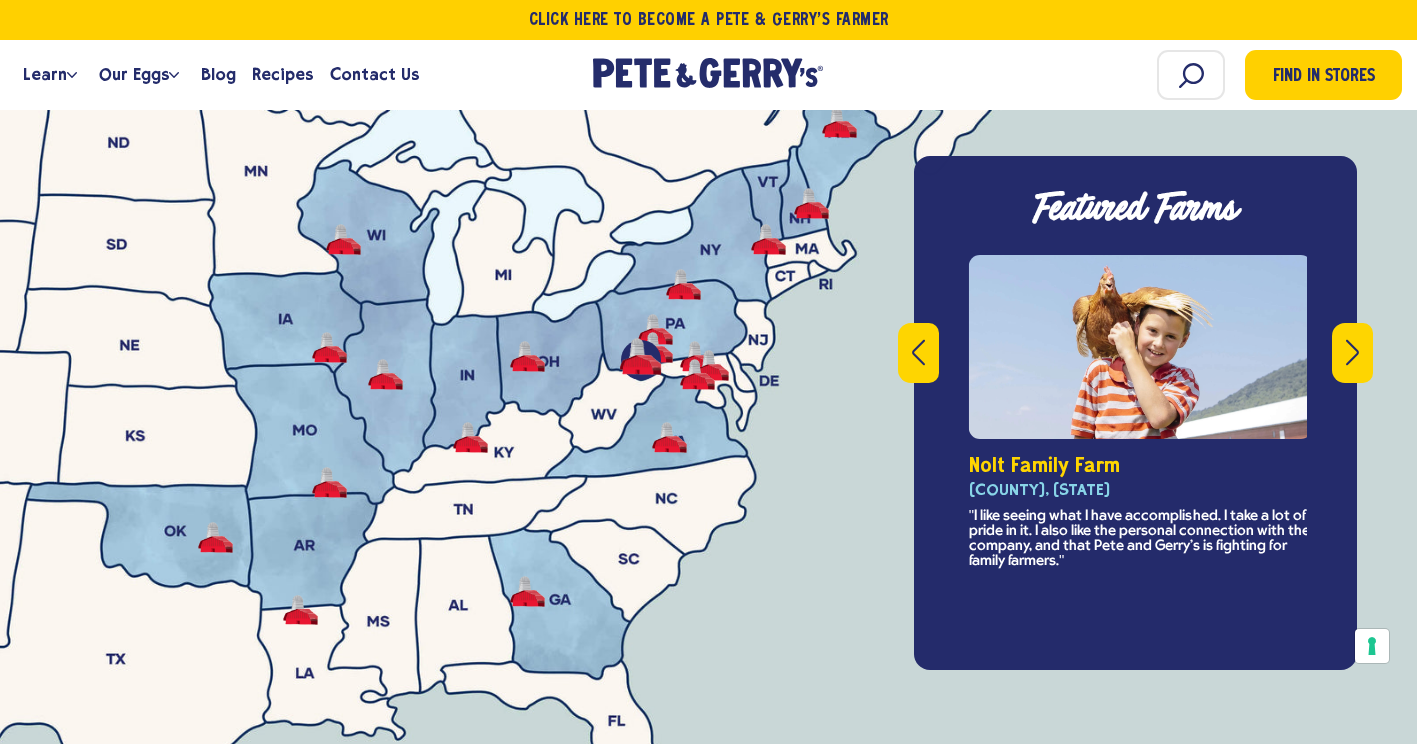 click at bounding box center (1352, 352) 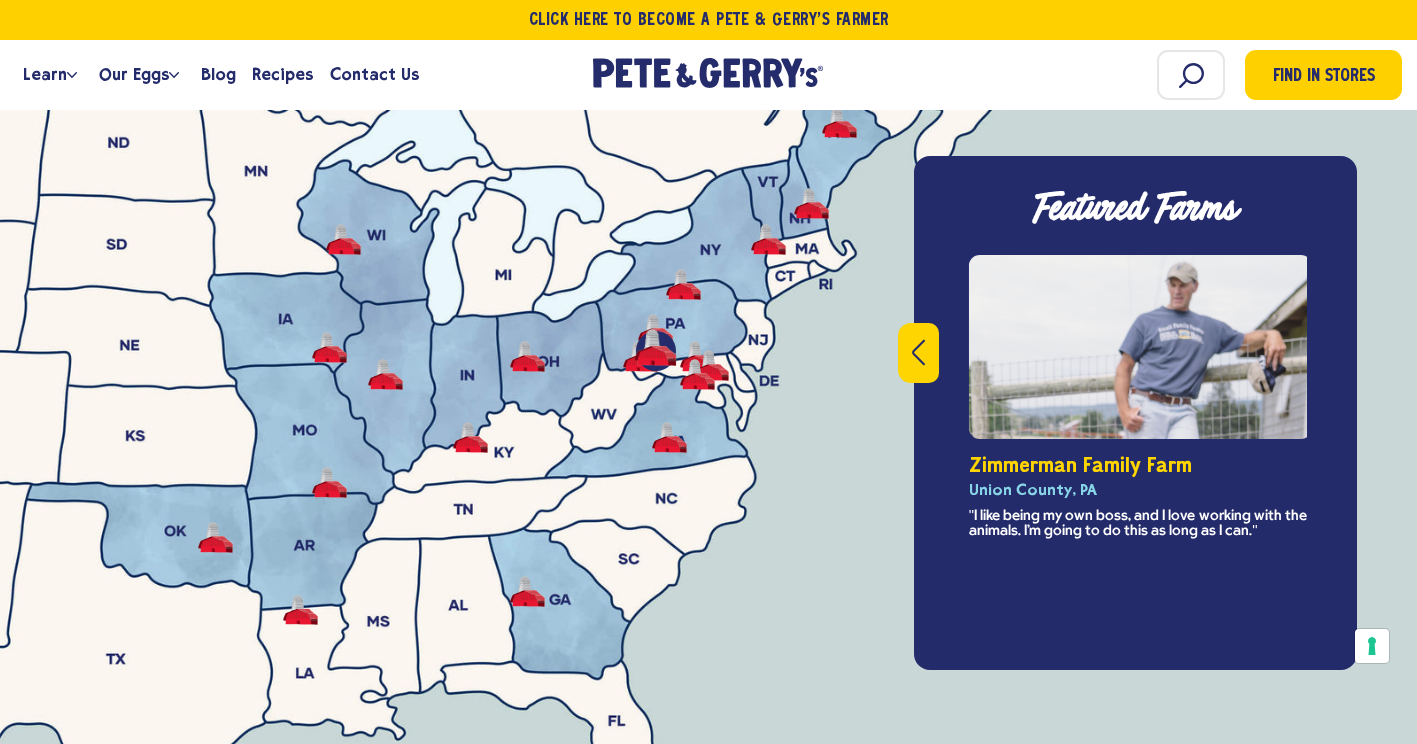 click on "Featured Farms
This is a carousel with rotating slides. Use Next and Previous buttons to navigate, or jump to a slide with the slide dots. As the slides change, the map highlights the corresponding location.
Bomgardner Family Farm
[COUNTY], [STATE]
"I have always been in farming,—when it’s in your blood, it’s in your blood. I like being with my family, and the kids are a great help."
[CITY], [STATE]" at bounding box center [1135, 413] 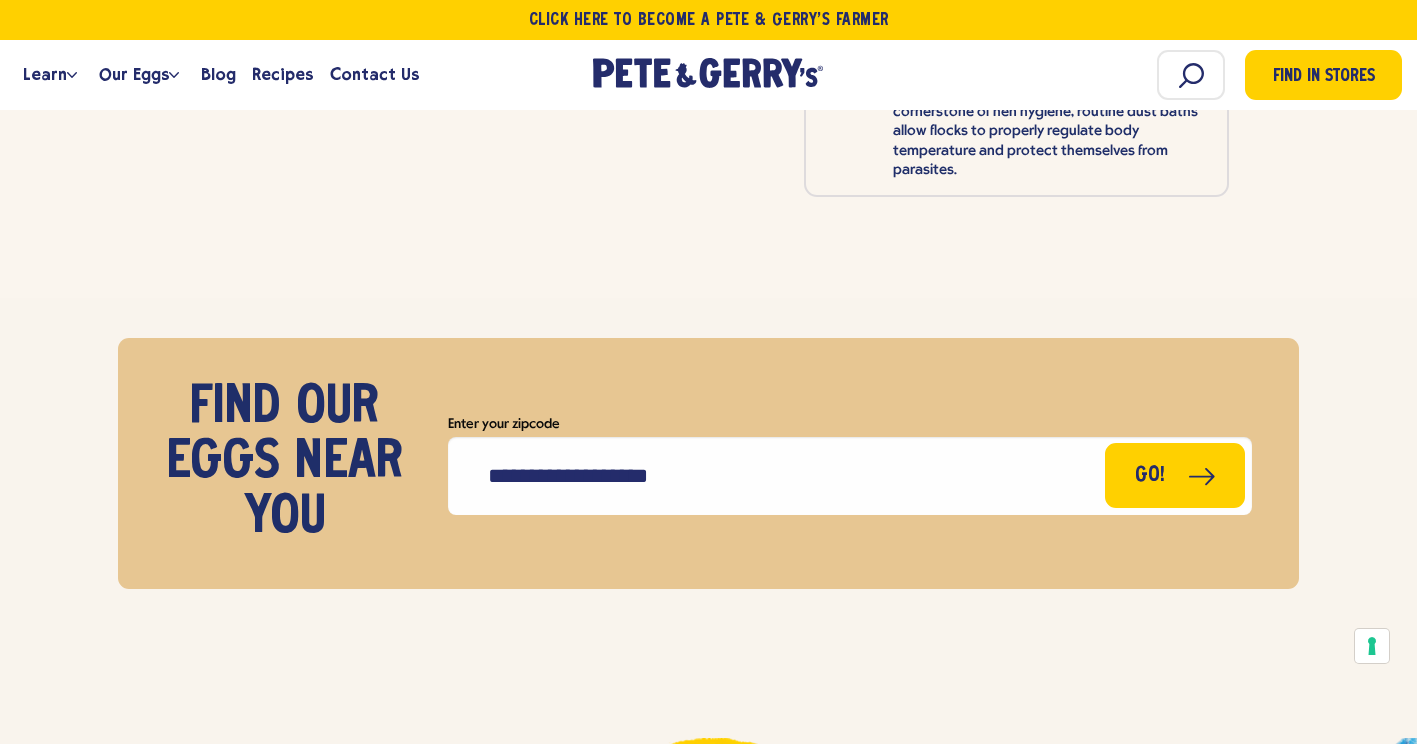 scroll, scrollTop: 9982, scrollLeft: 0, axis: vertical 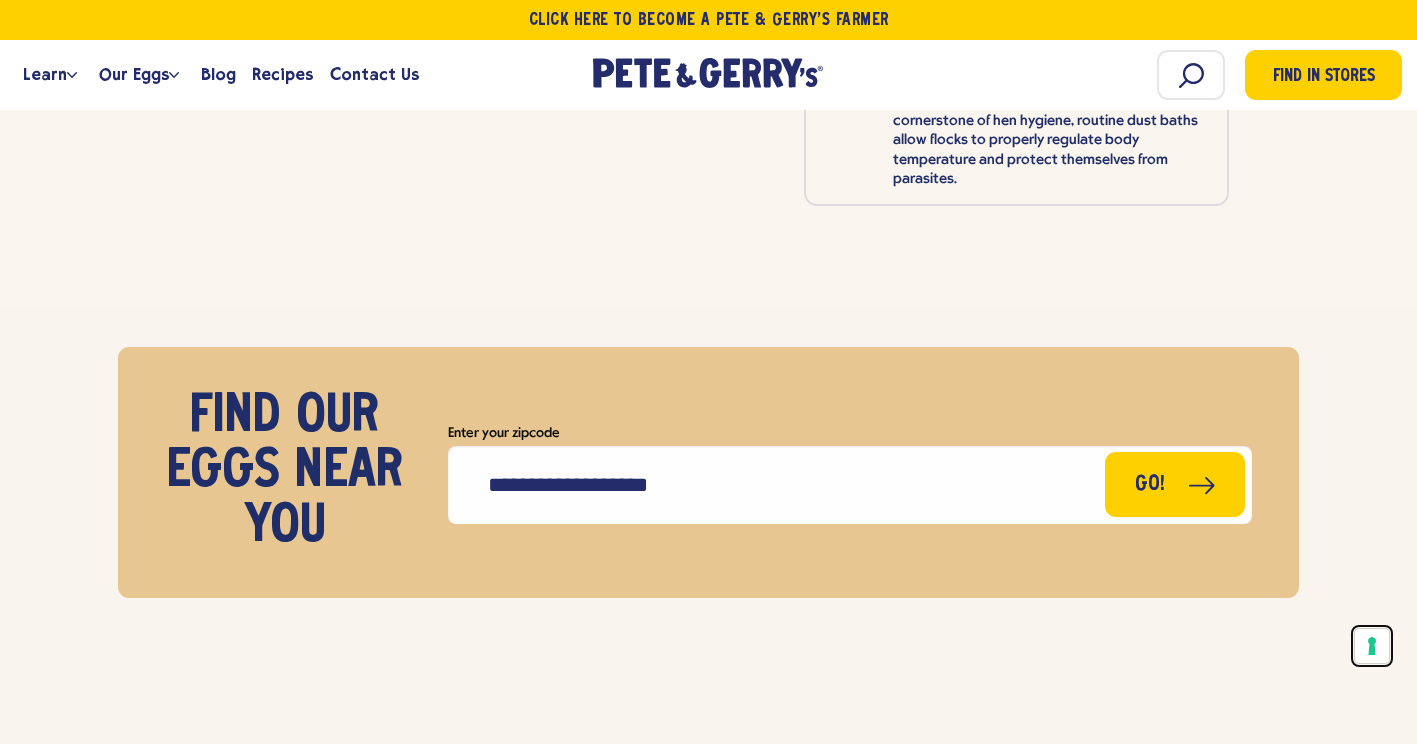 click on "Your consent preferences for tracking technologies" at bounding box center (1372, 646) 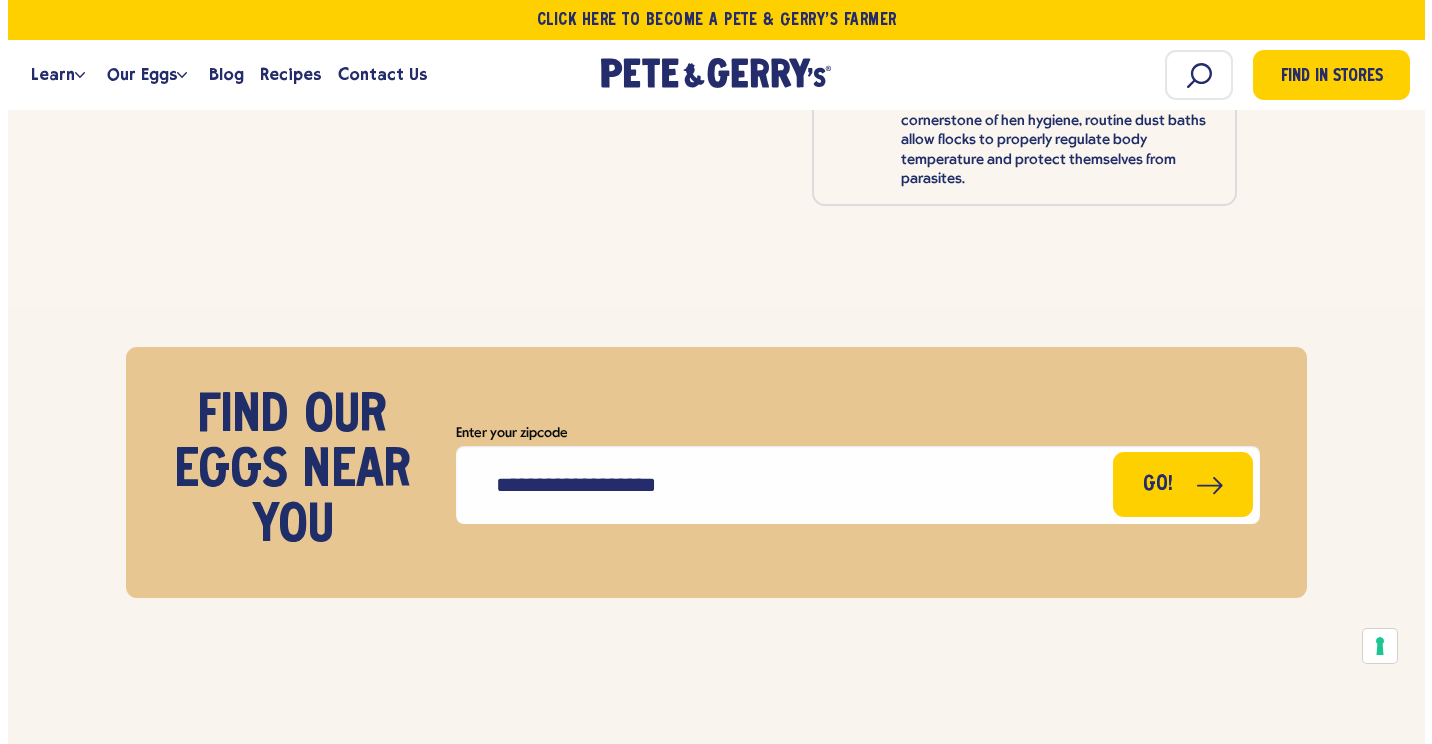 scroll, scrollTop: 9992, scrollLeft: 0, axis: vertical 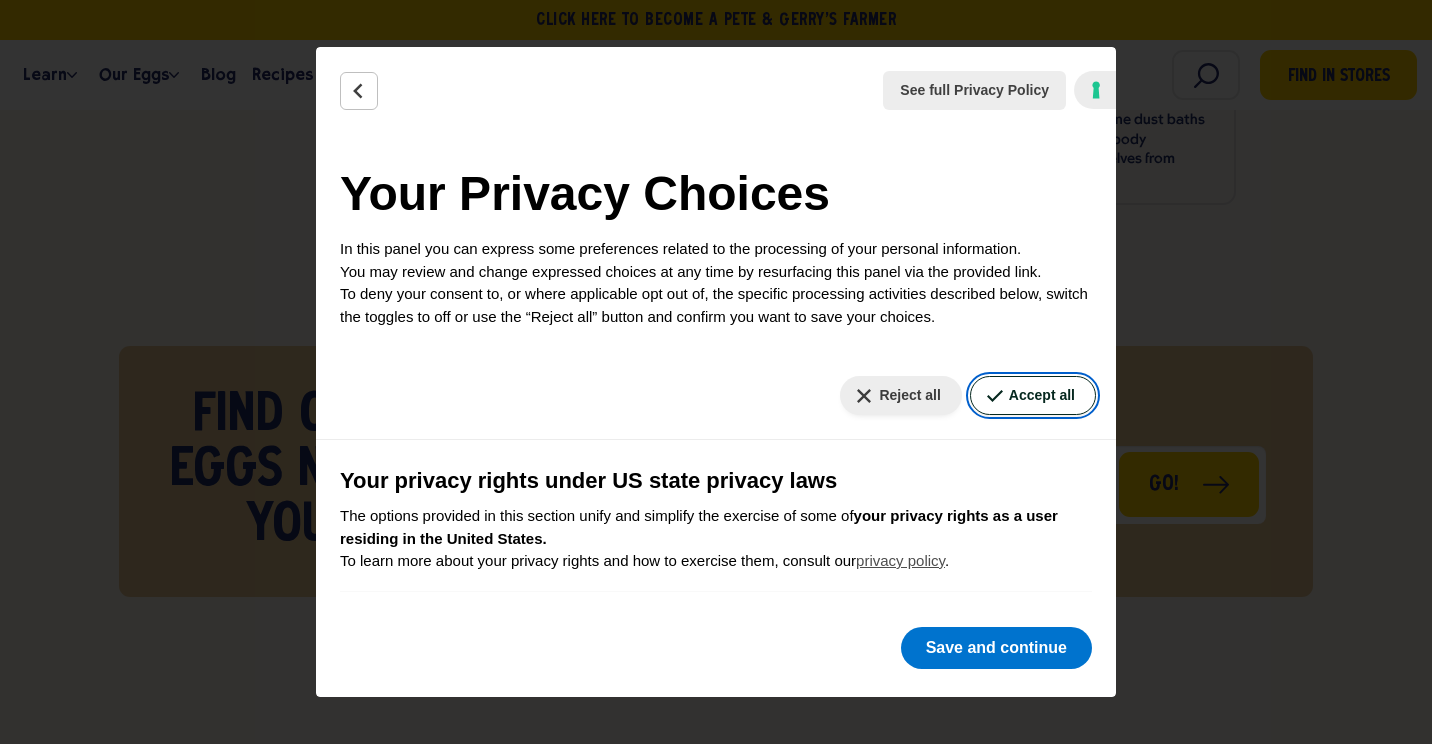 click on "Accept all" at bounding box center (1033, 395) 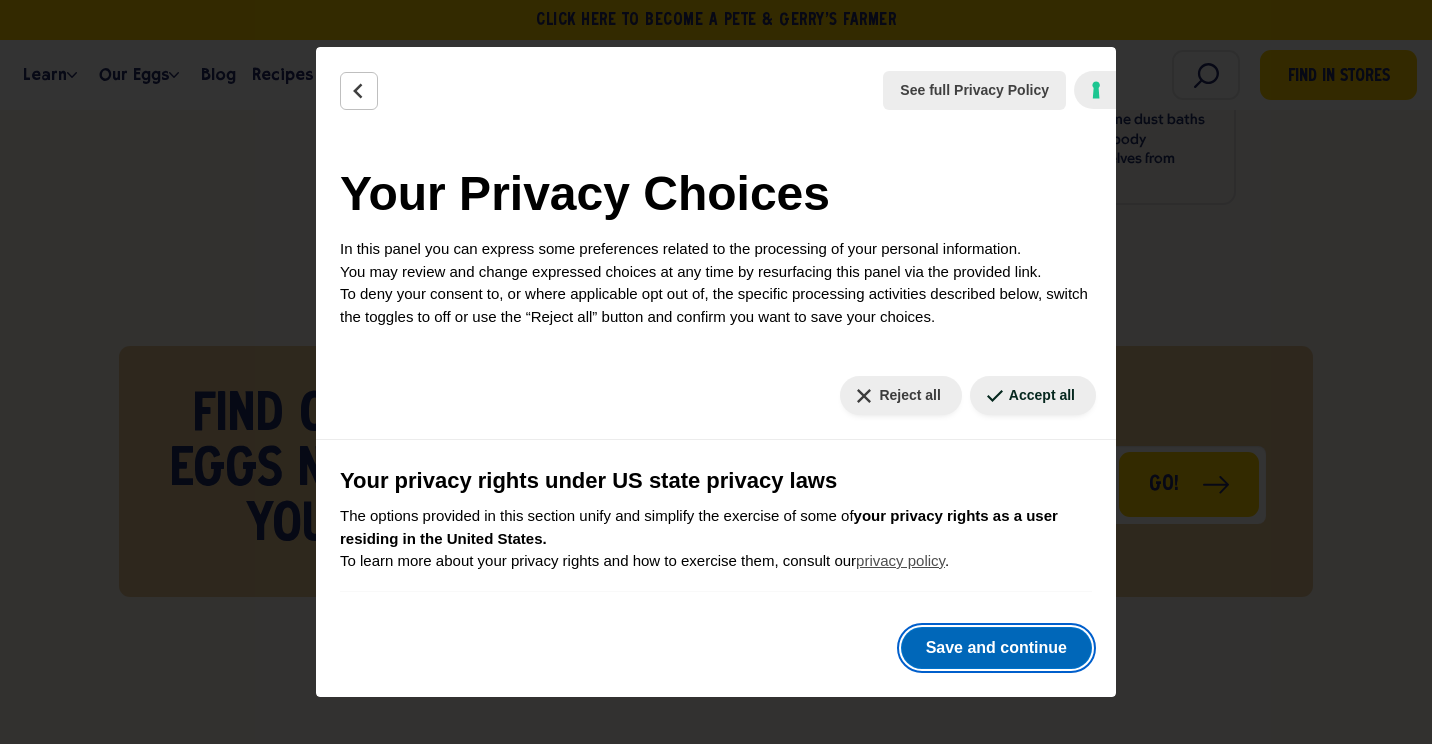 click on "Save and continue" at bounding box center [996, 648] 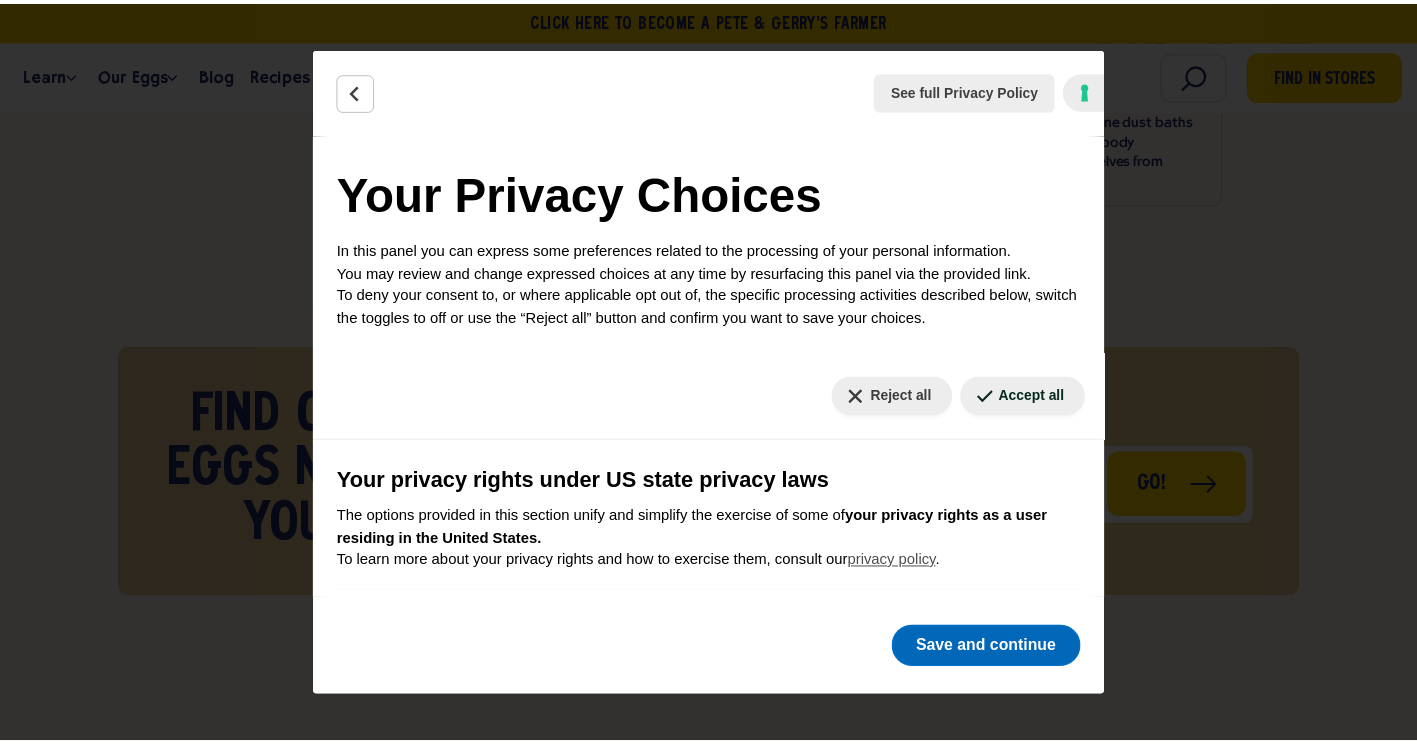 scroll, scrollTop: 9982, scrollLeft: 0, axis: vertical 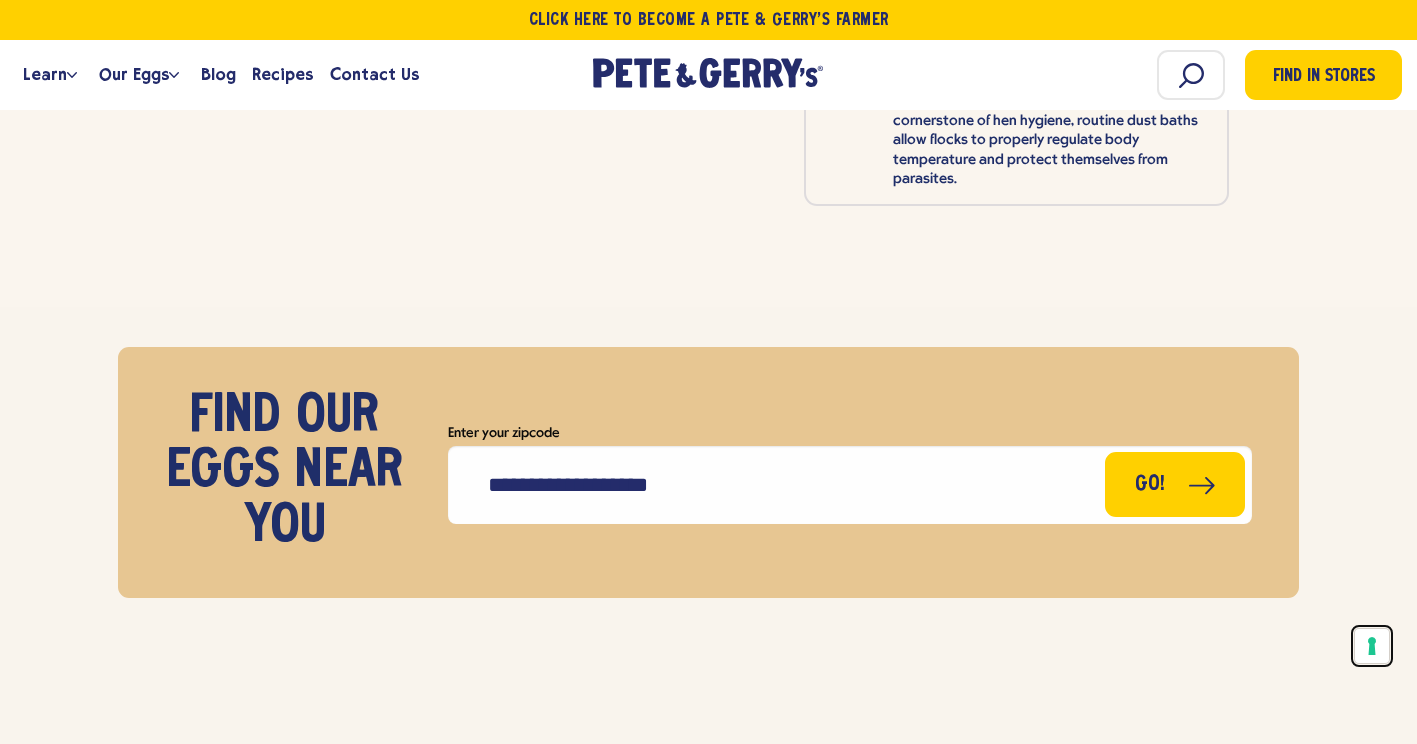 click on "Your consent preferences for tracking technologies" at bounding box center [1372, 646] 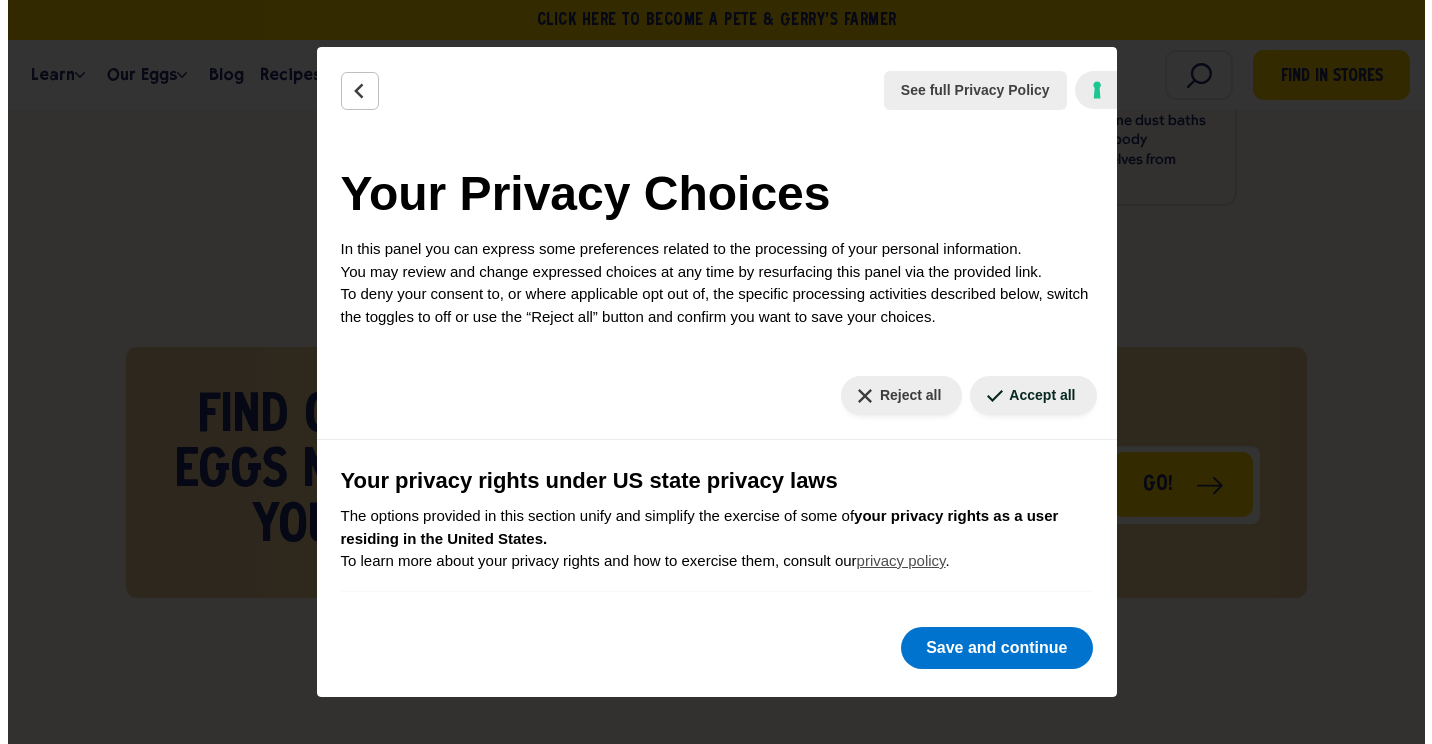 scroll, scrollTop: 9992, scrollLeft: 0, axis: vertical 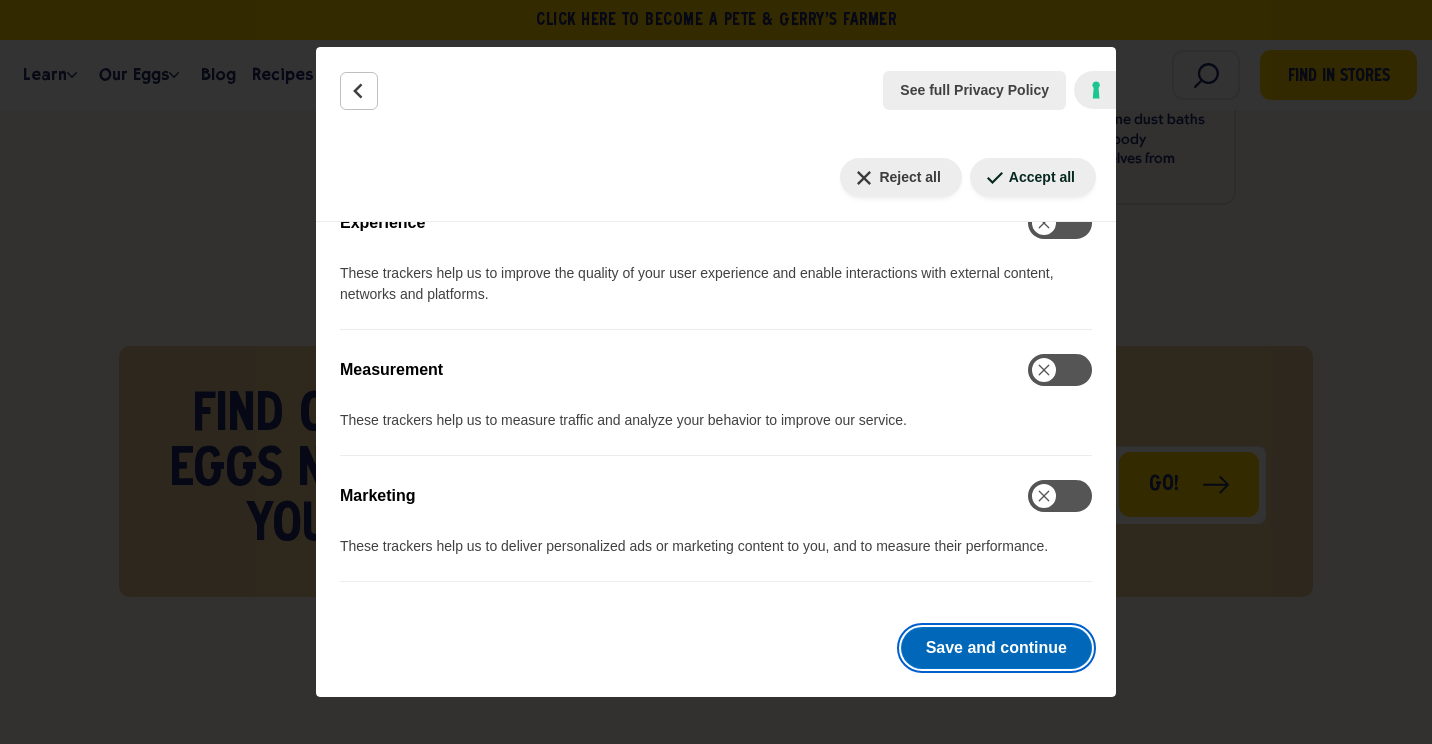 click on "Save and continue" at bounding box center [996, 648] 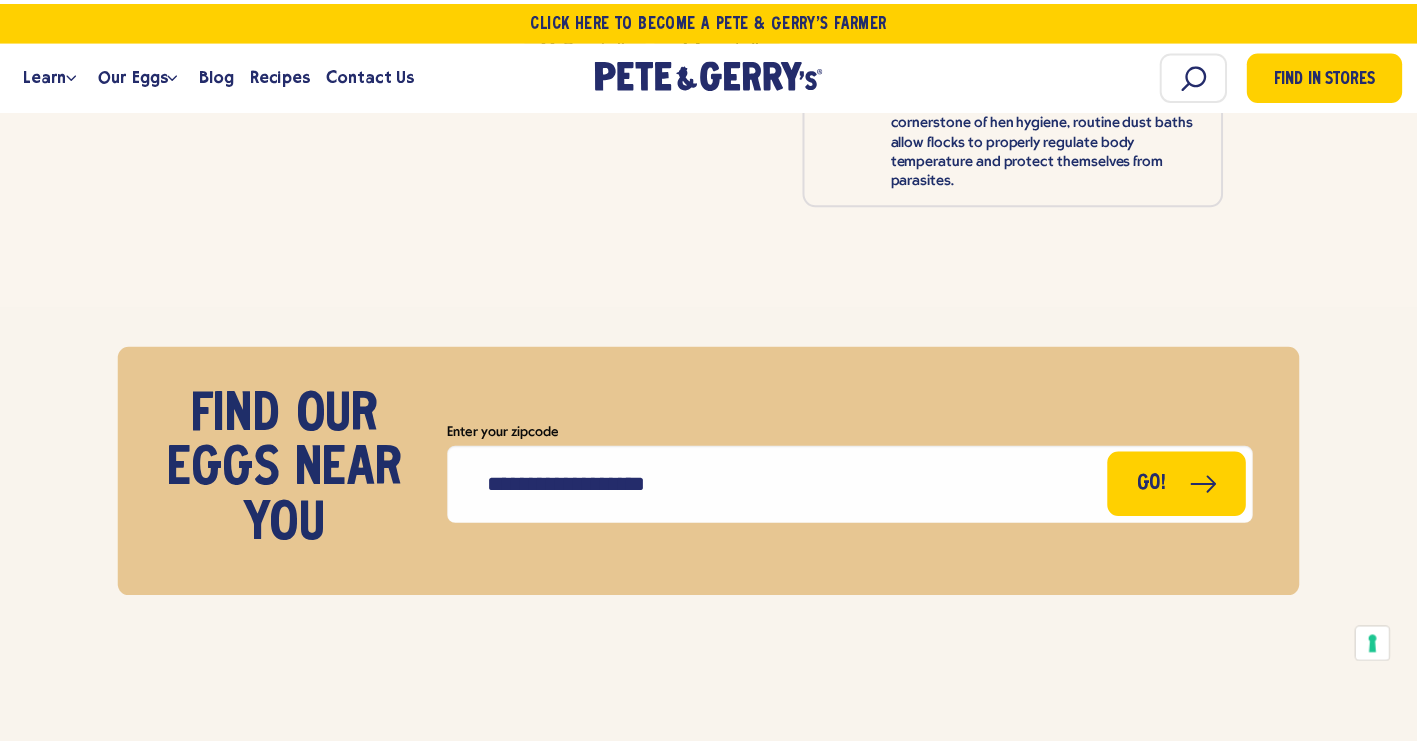 scroll, scrollTop: 9982, scrollLeft: 0, axis: vertical 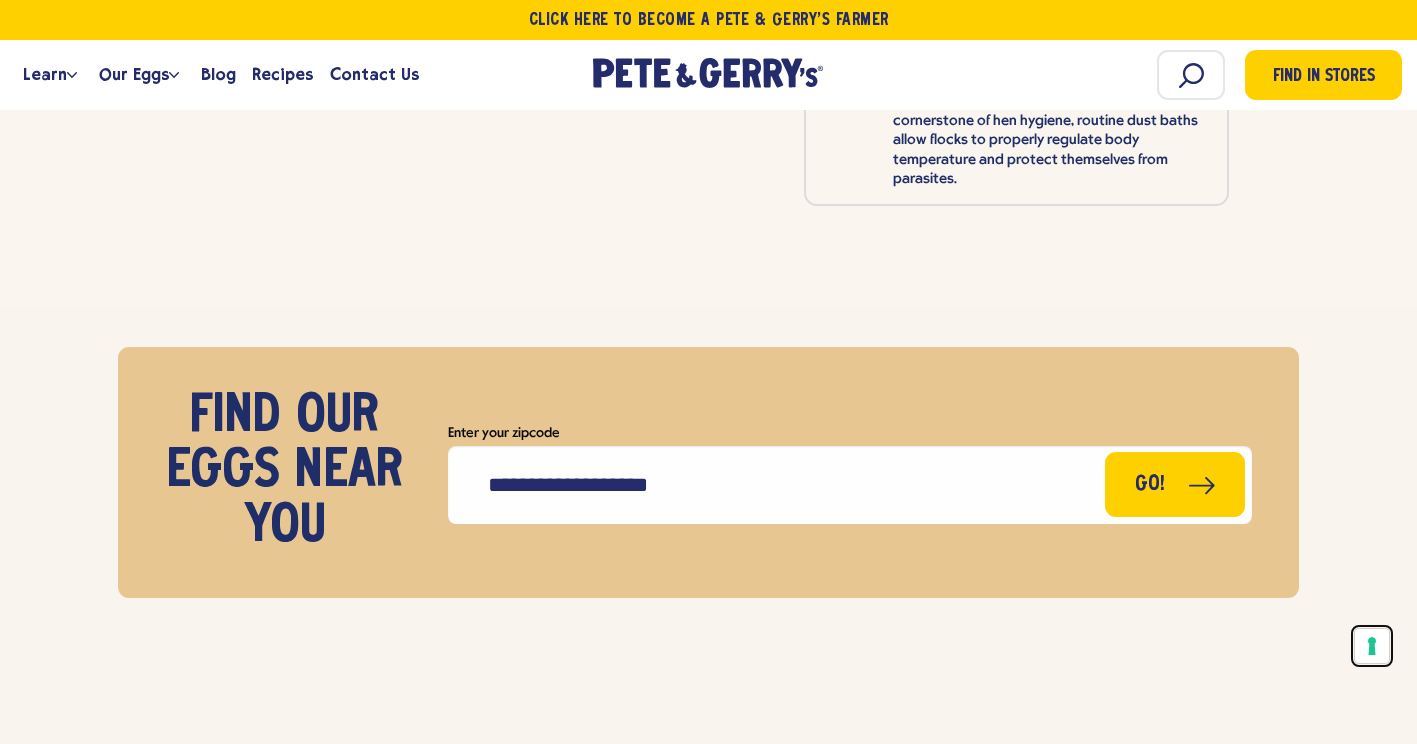 click on "Your consent preferences for tracking technologies" at bounding box center [1372, 646] 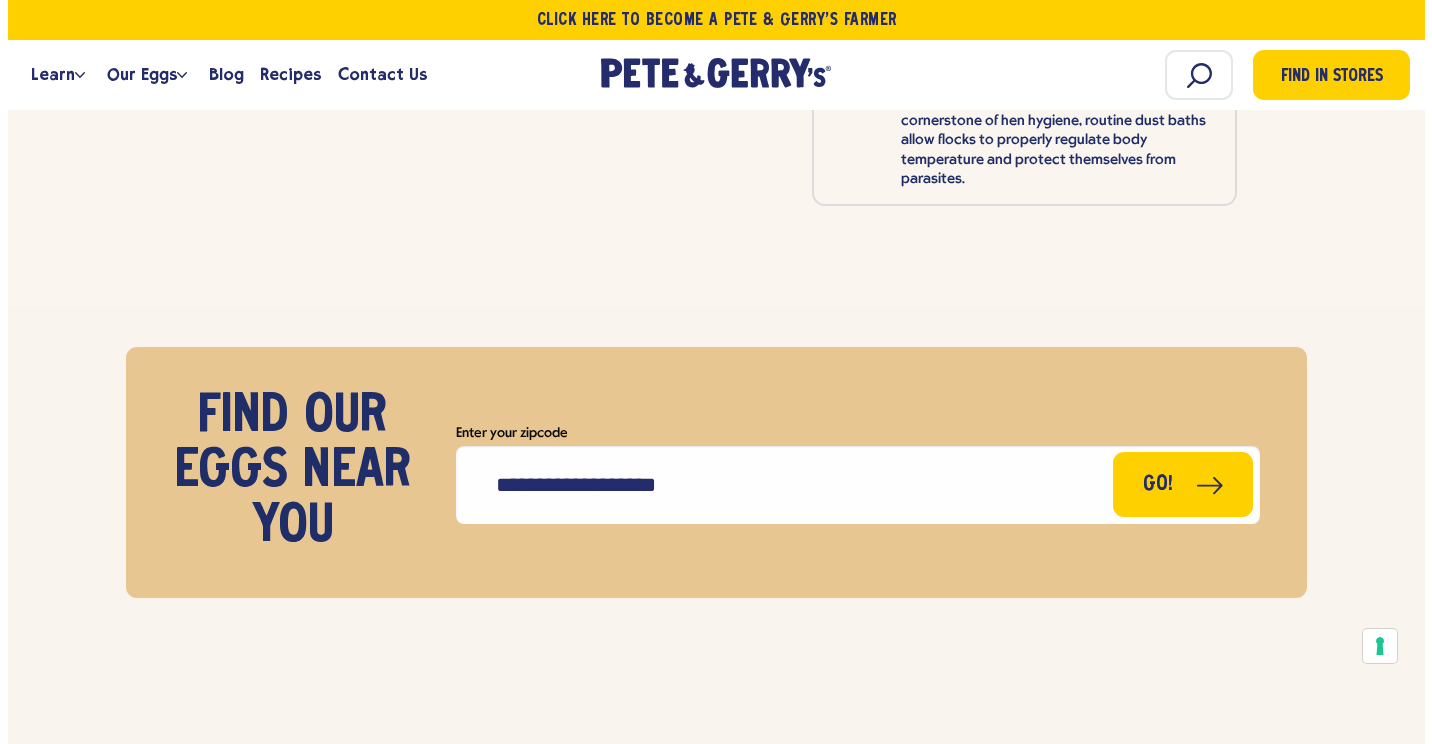 scroll, scrollTop: 9992, scrollLeft: 0, axis: vertical 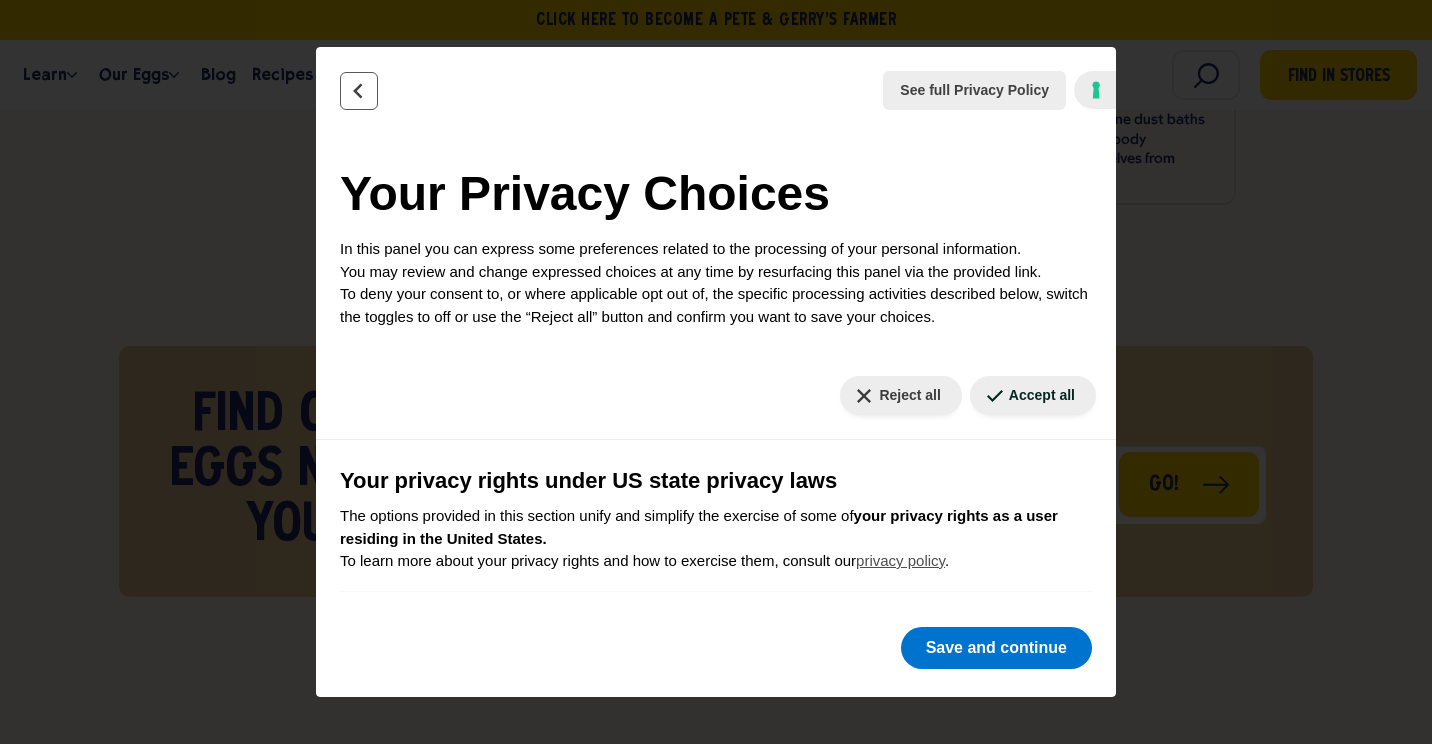 click at bounding box center [359, 91] 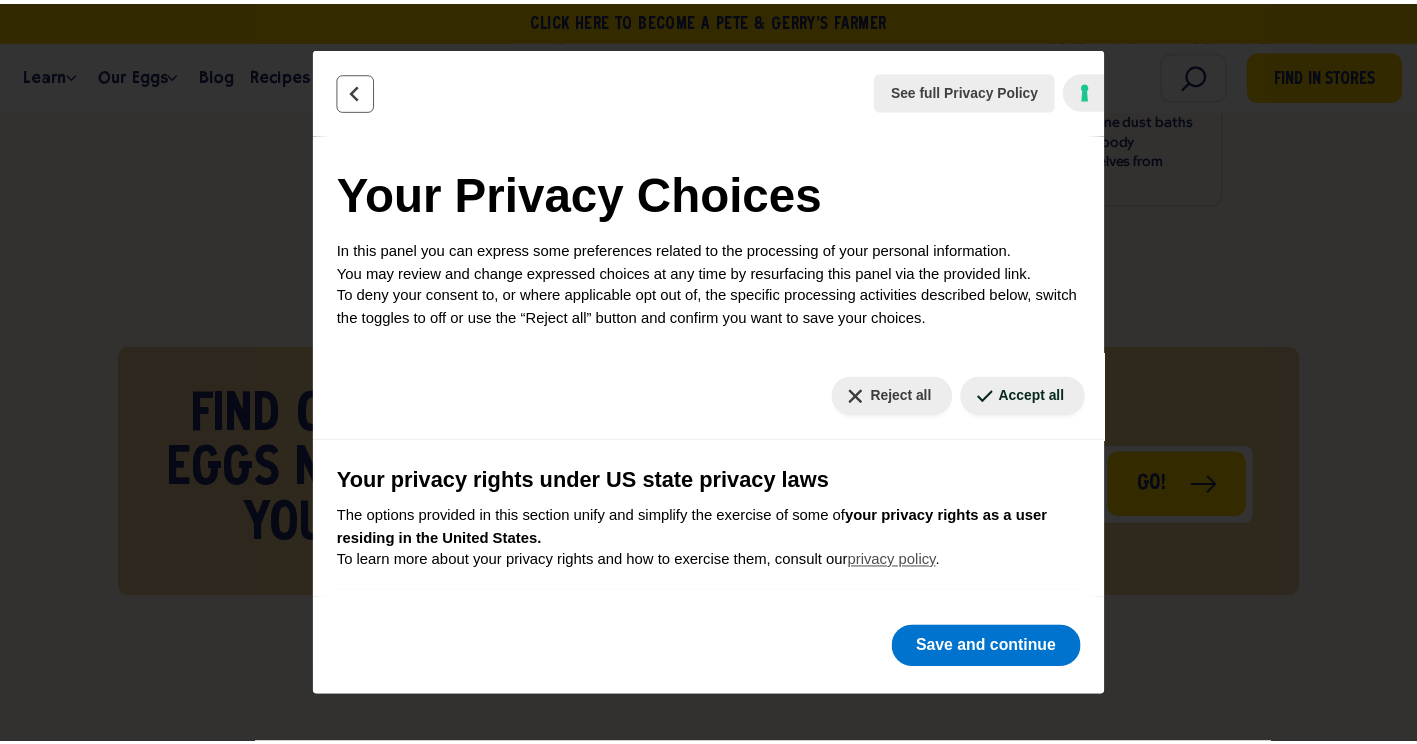scroll, scrollTop: 9982, scrollLeft: 0, axis: vertical 